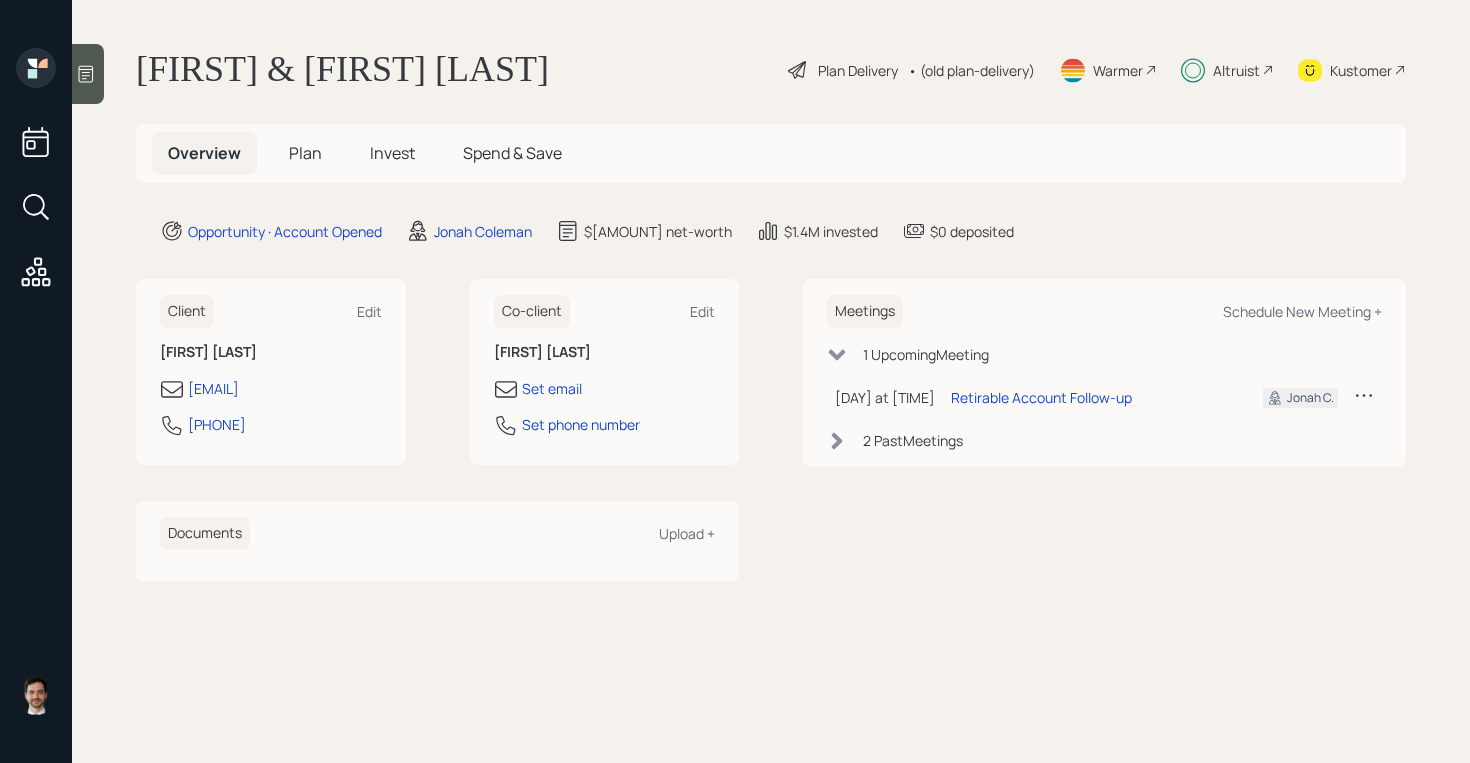 scroll, scrollTop: 0, scrollLeft: 0, axis: both 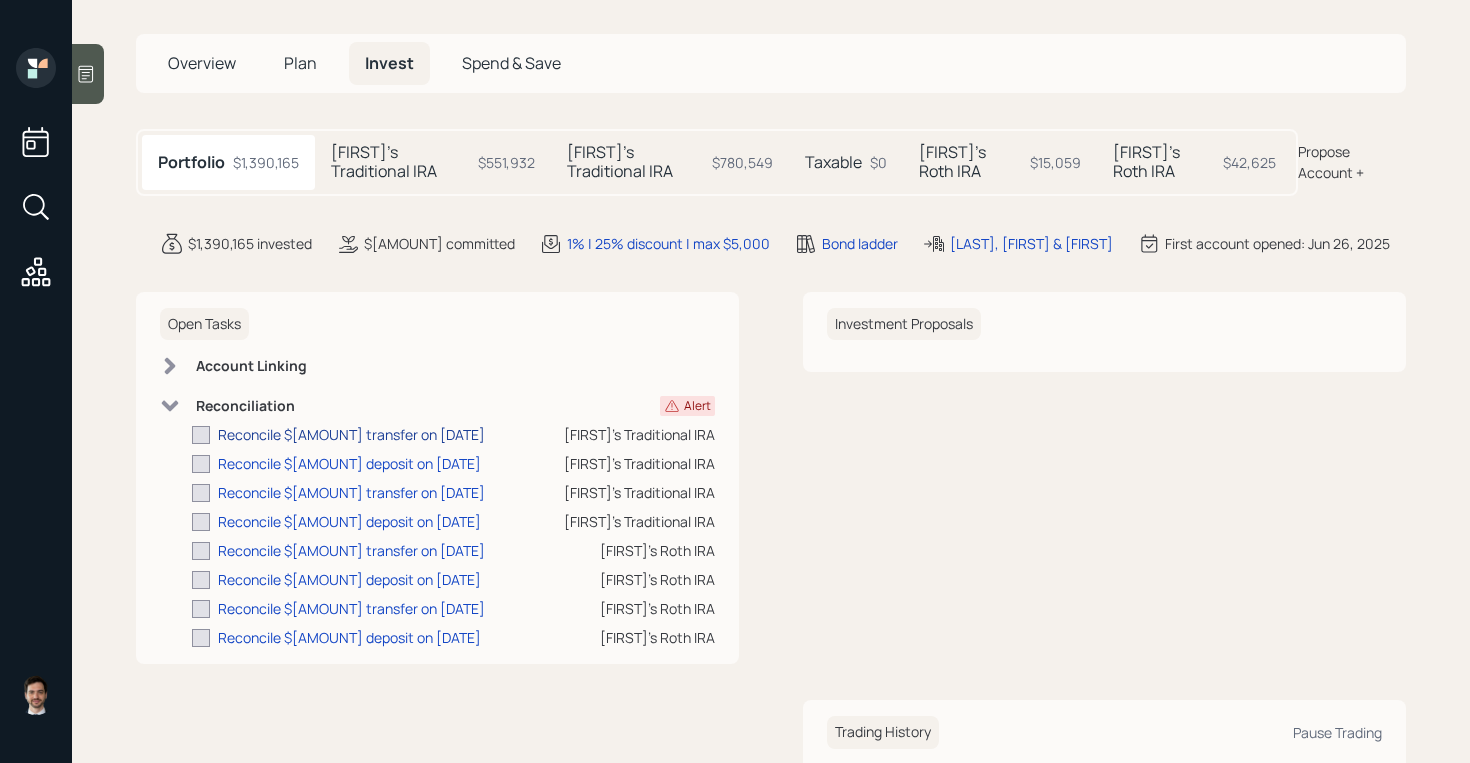 click on "Reconcile $[AMOUNT] transfer on [DATE]" at bounding box center (351, 434) 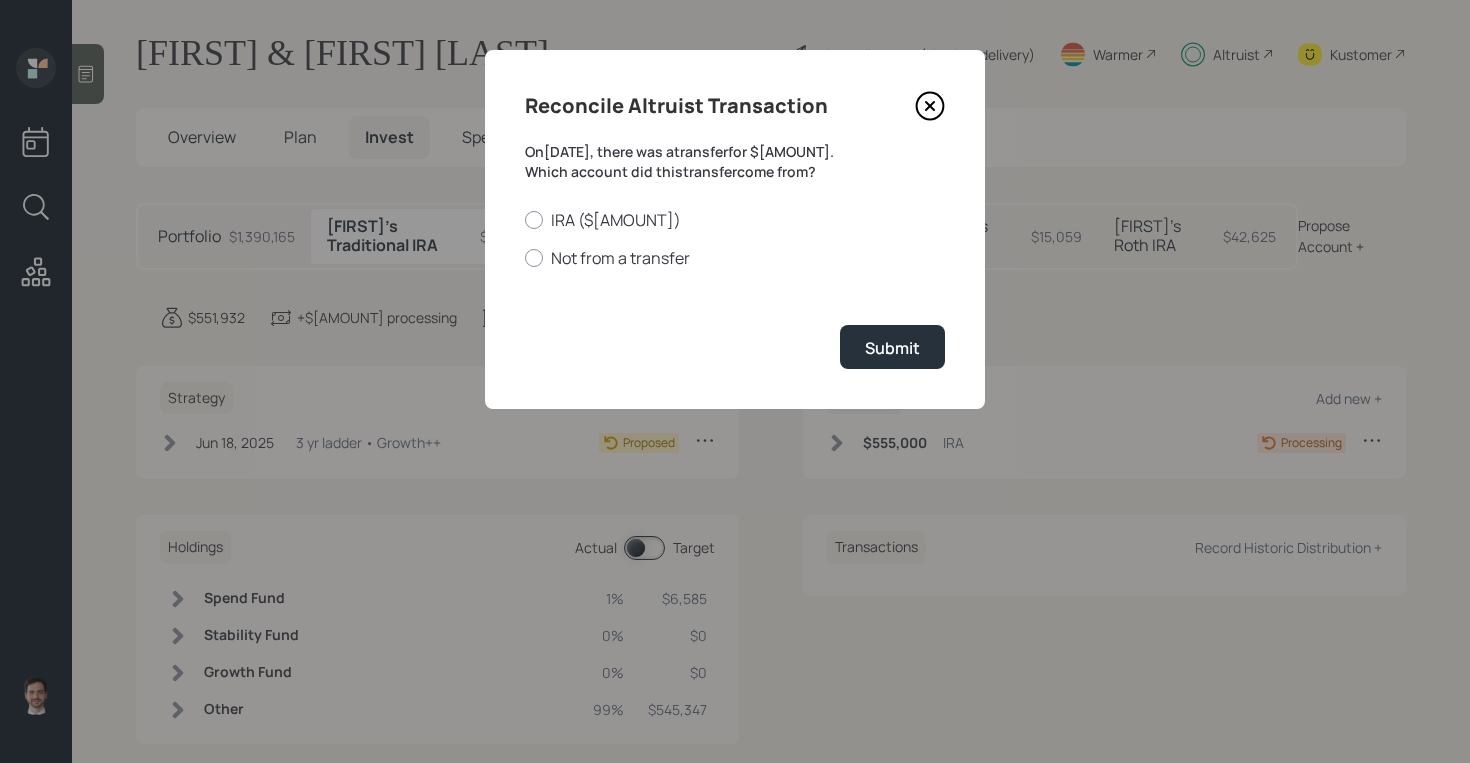 scroll, scrollTop: 45, scrollLeft: 0, axis: vertical 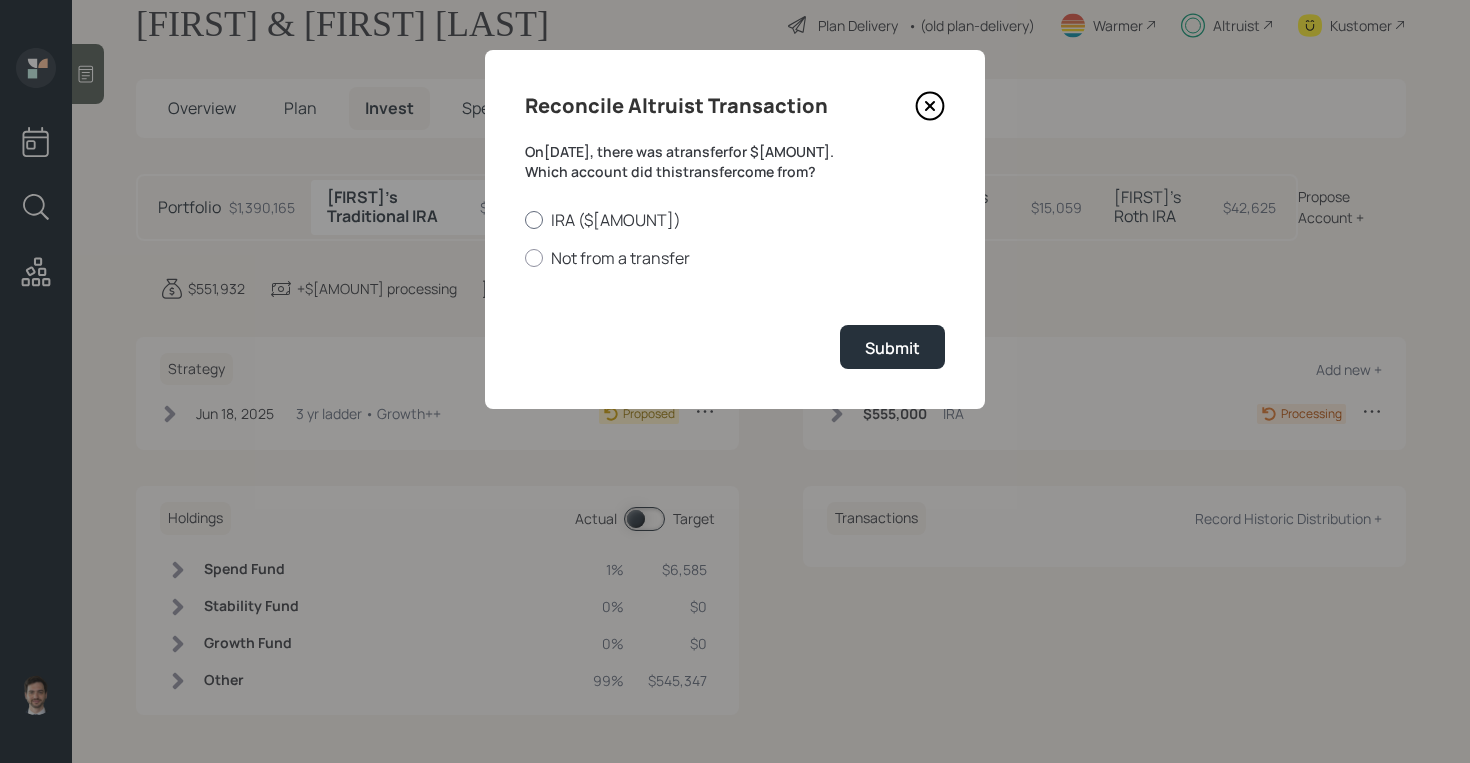 click on "IRA ($[AMOUNT])" at bounding box center [735, 220] 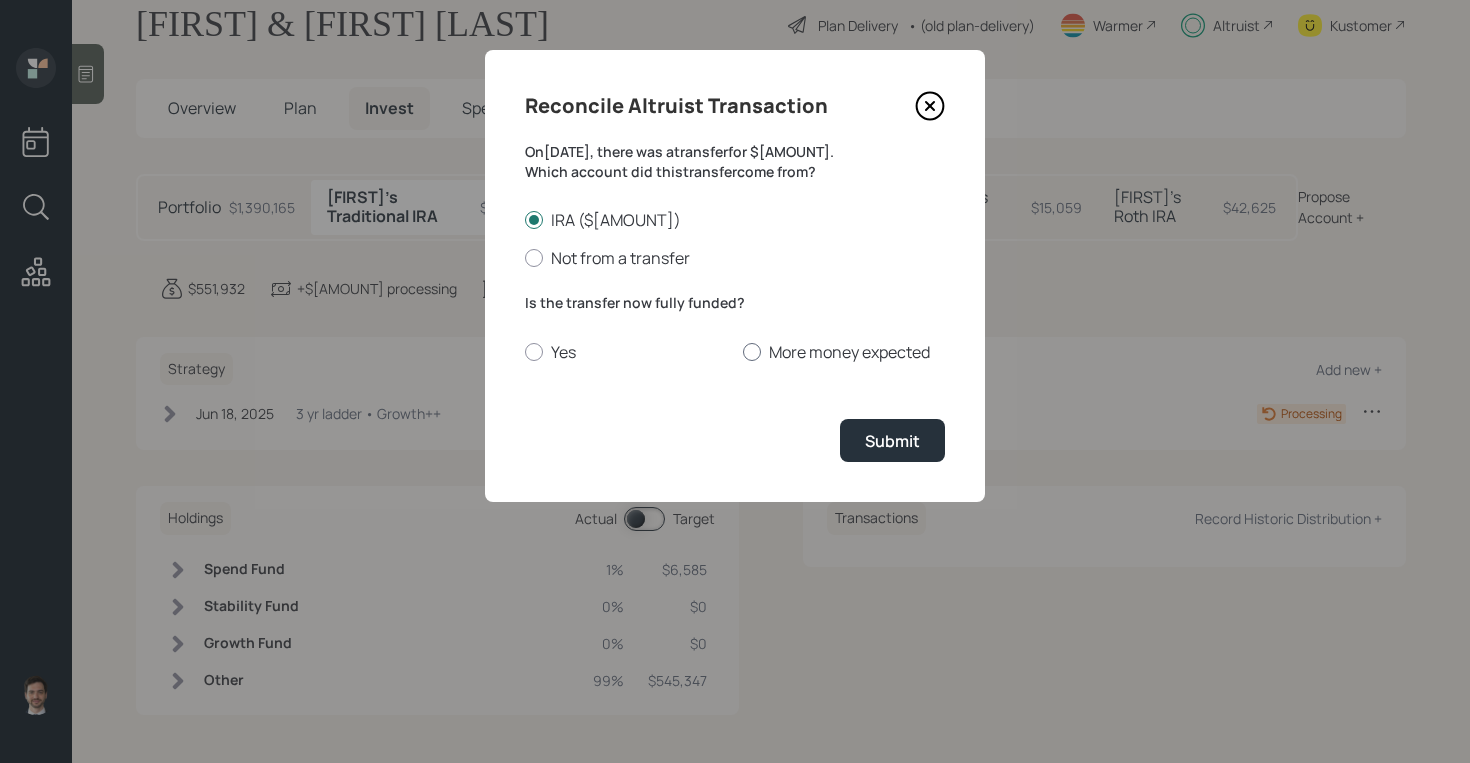 click on "More money expected" at bounding box center (844, 352) 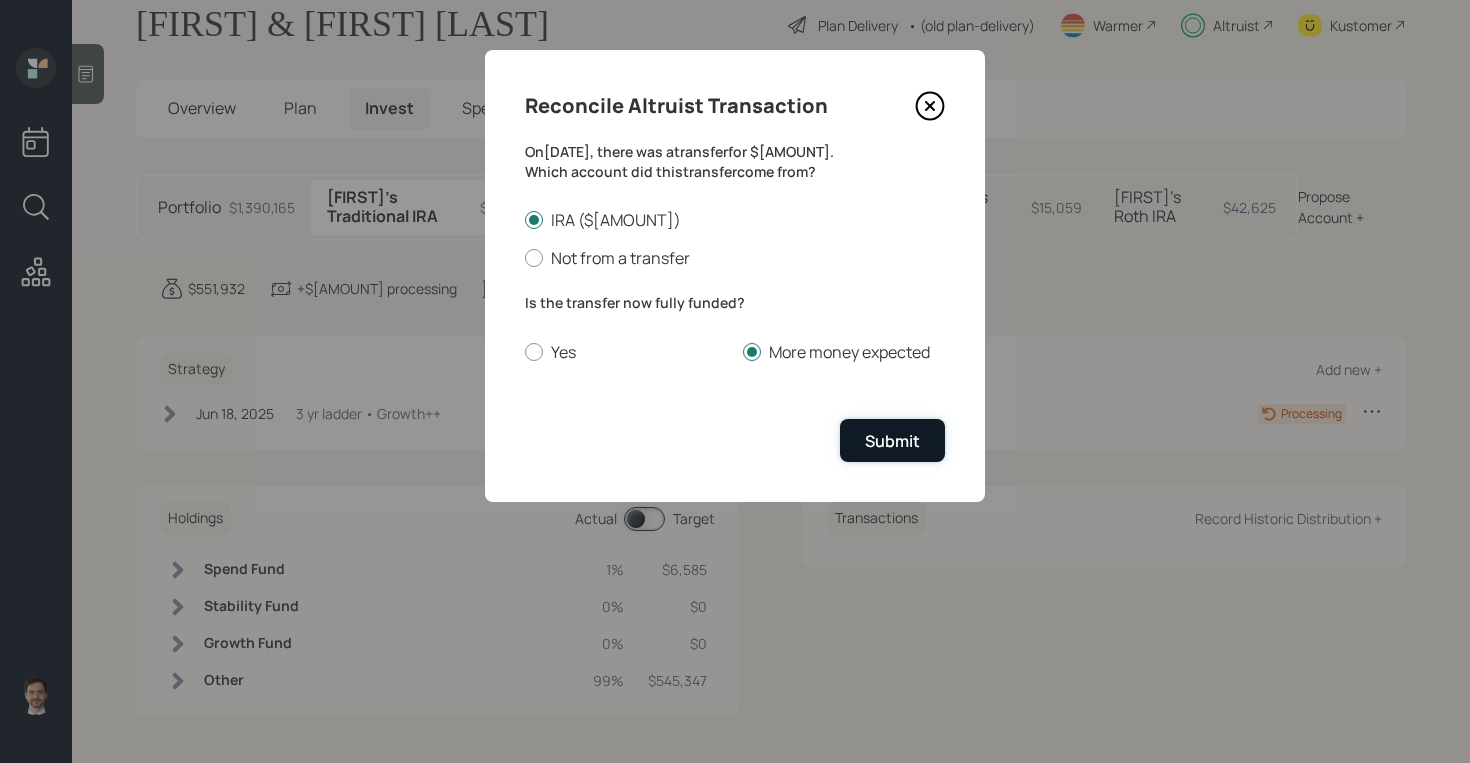 click on "Submit" at bounding box center (892, 441) 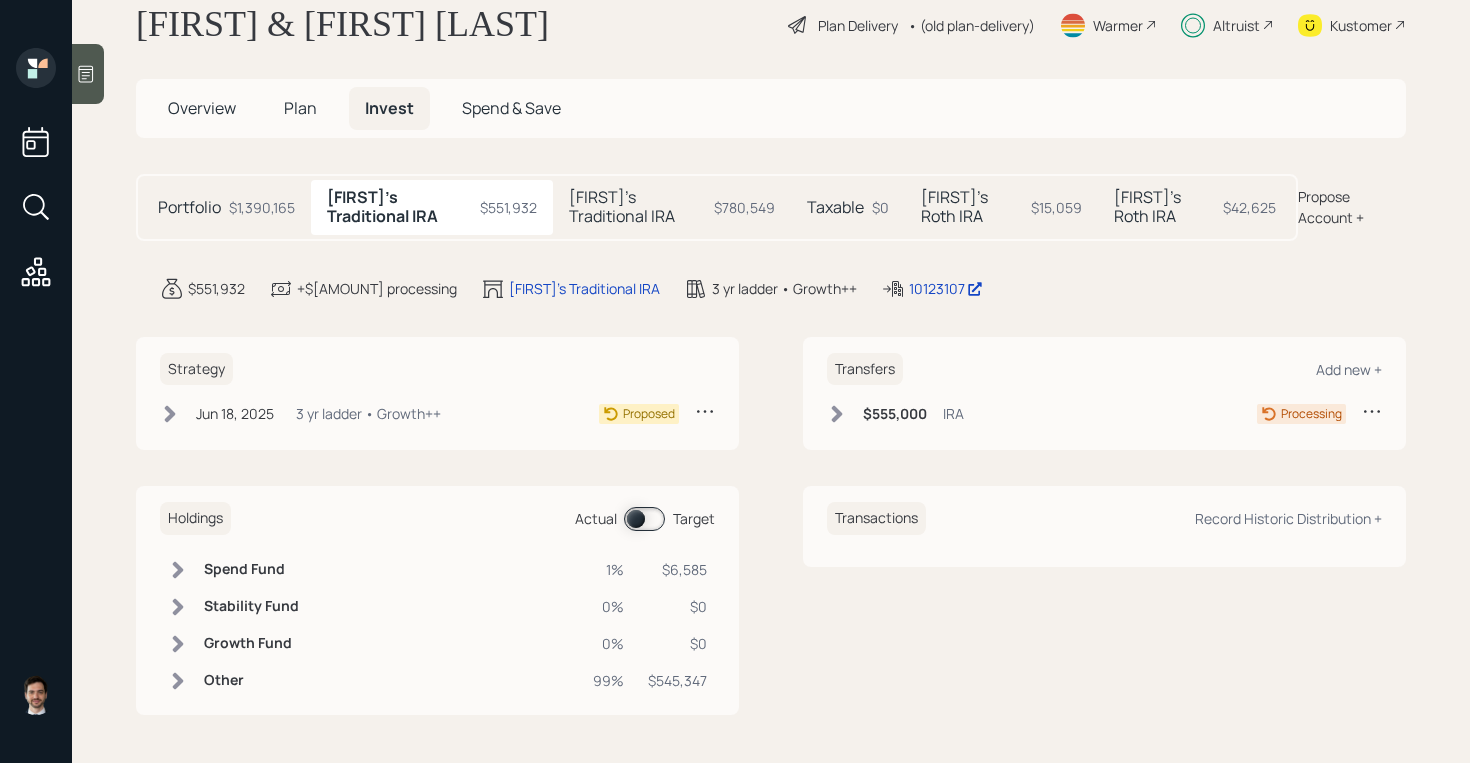click on "[FIRST]'s Traditional IRA" at bounding box center (189, 207) 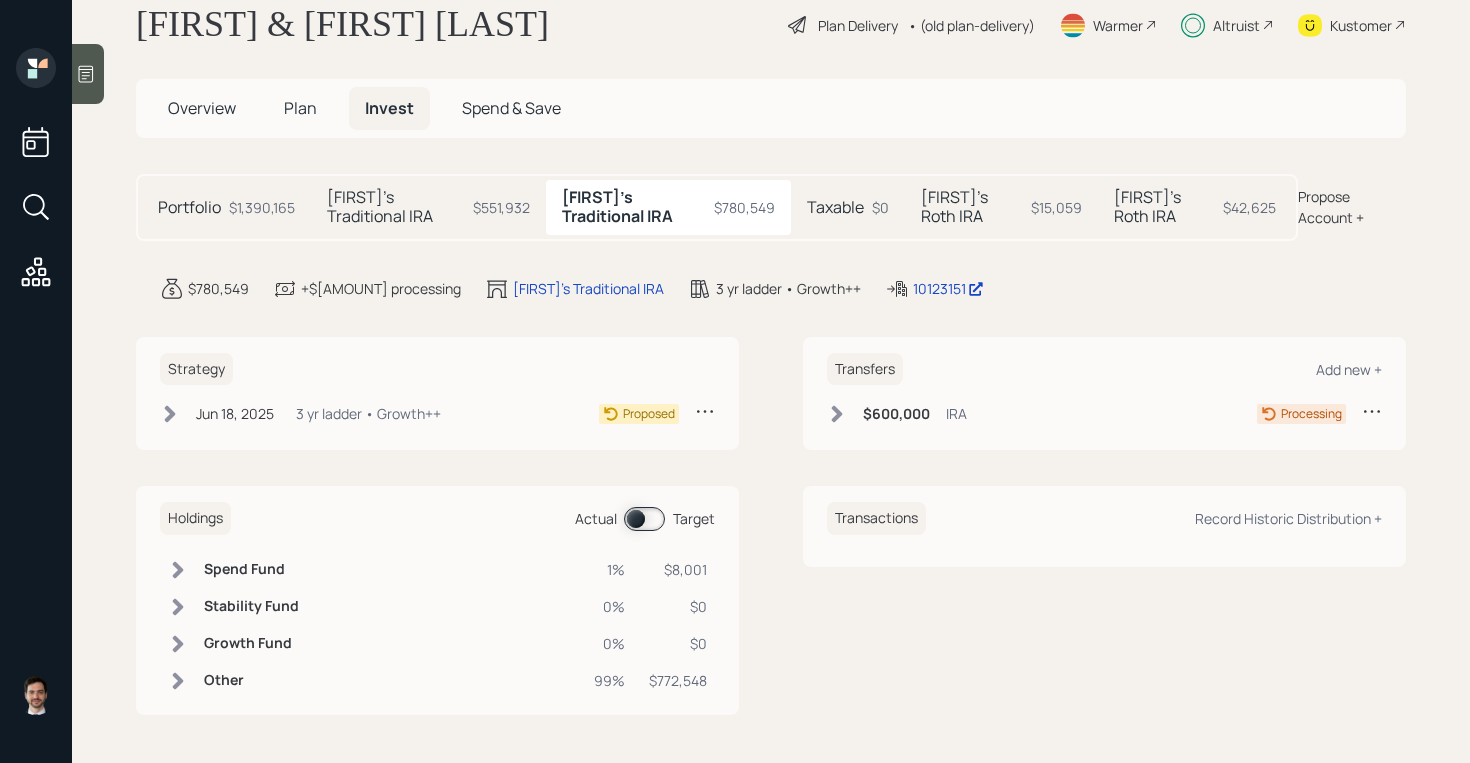 click on "Taxable" at bounding box center (189, 207) 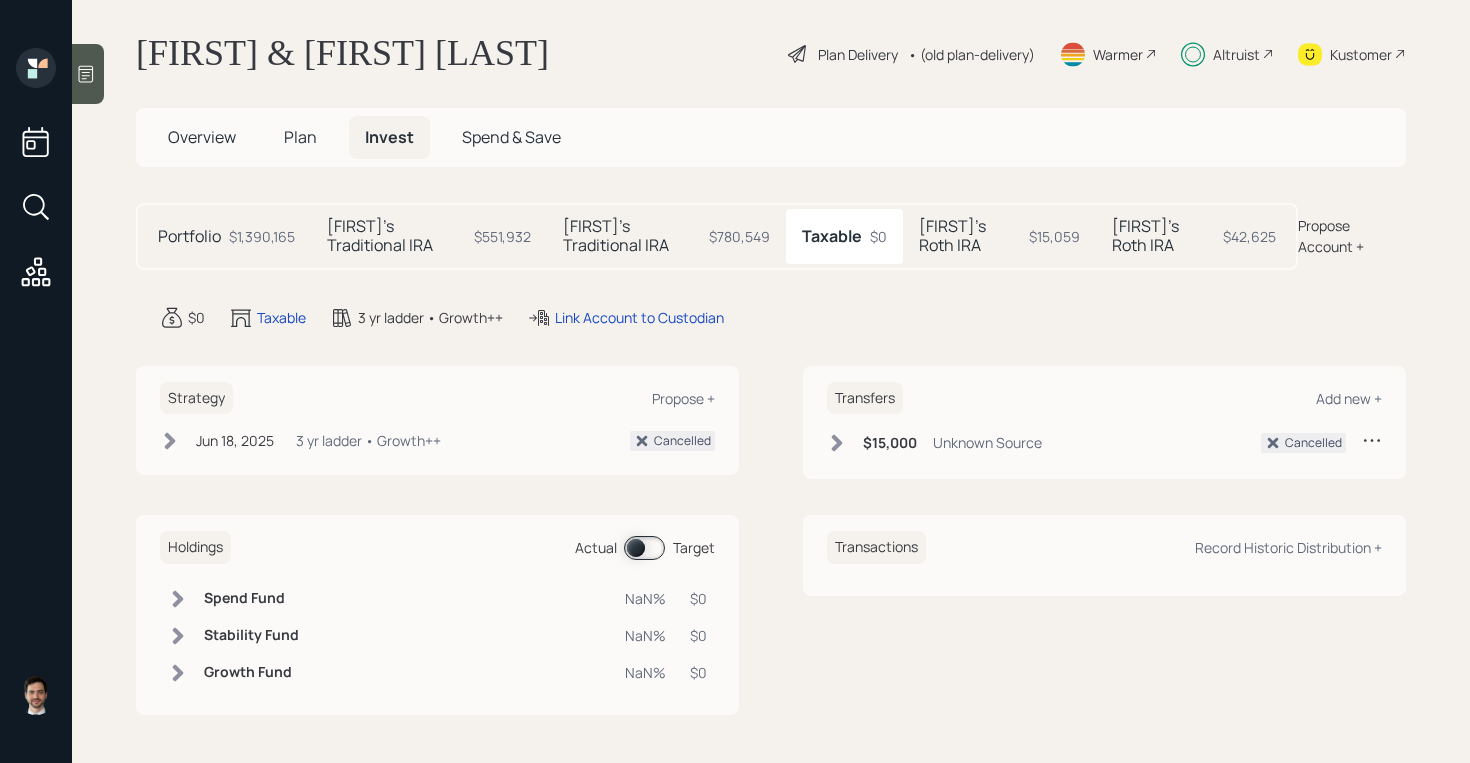 click on "[FIRST]'s Roth IRA" at bounding box center (189, 236) 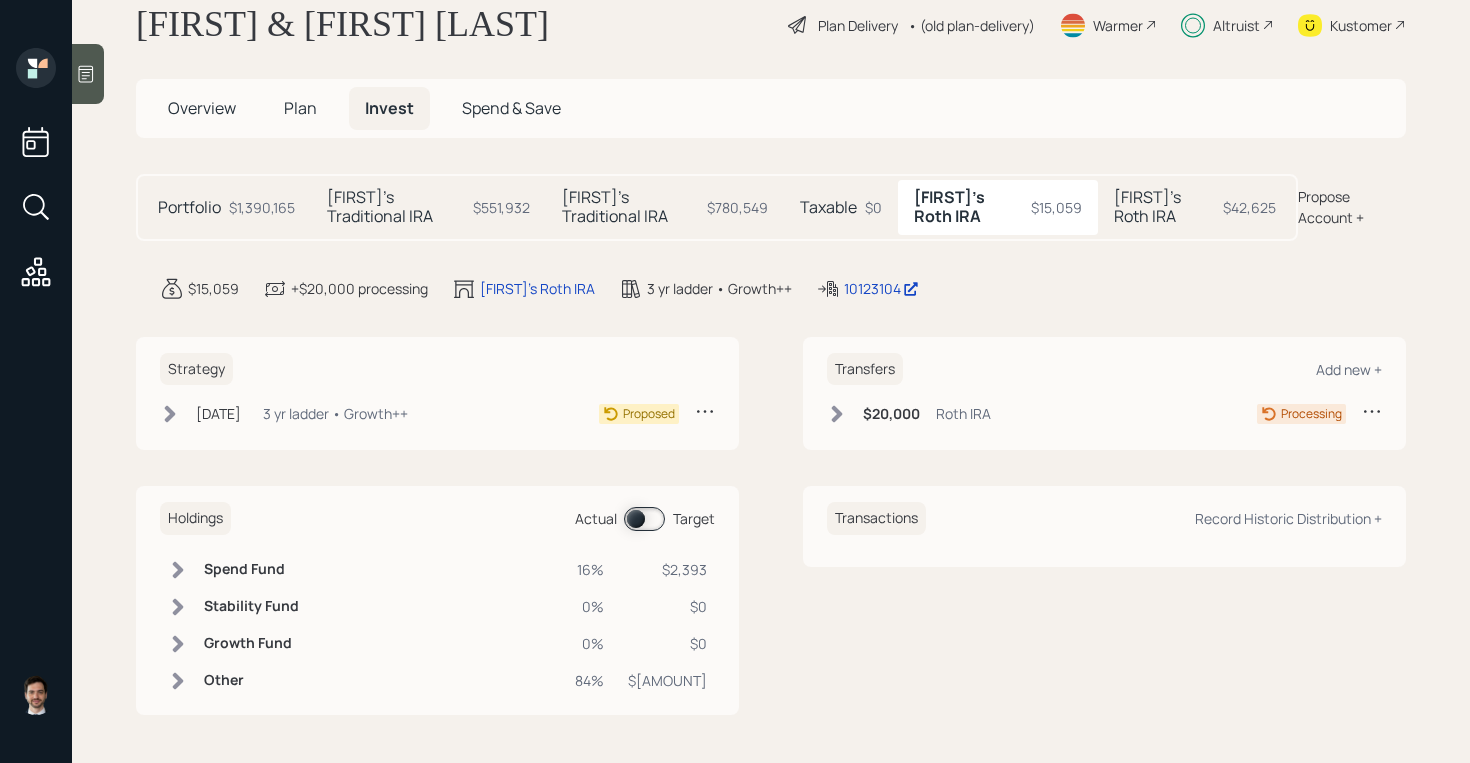 click on "[FIRST]'s Roth IRA" at bounding box center [189, 207] 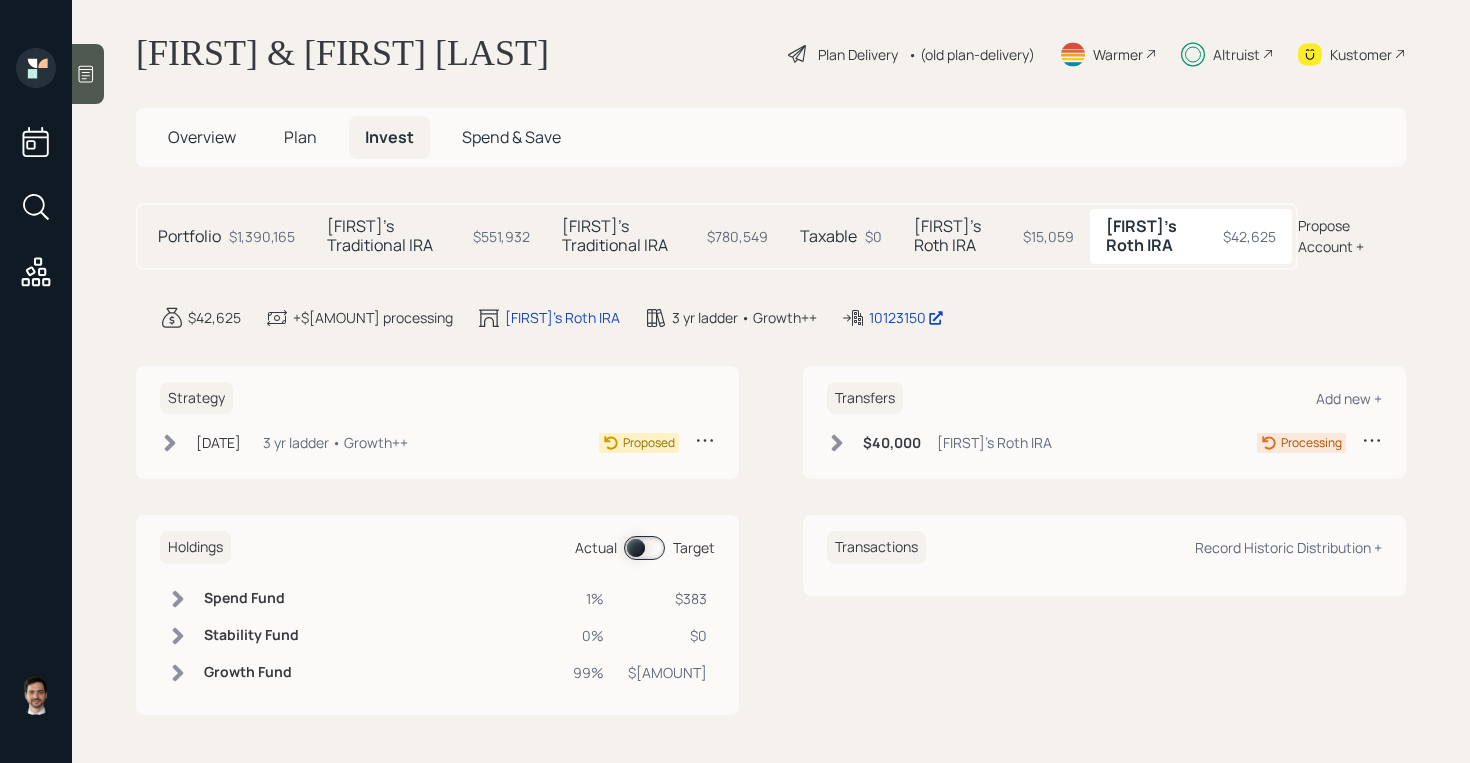 click on "[FIRST]'s Traditional IRA" at bounding box center (189, 236) 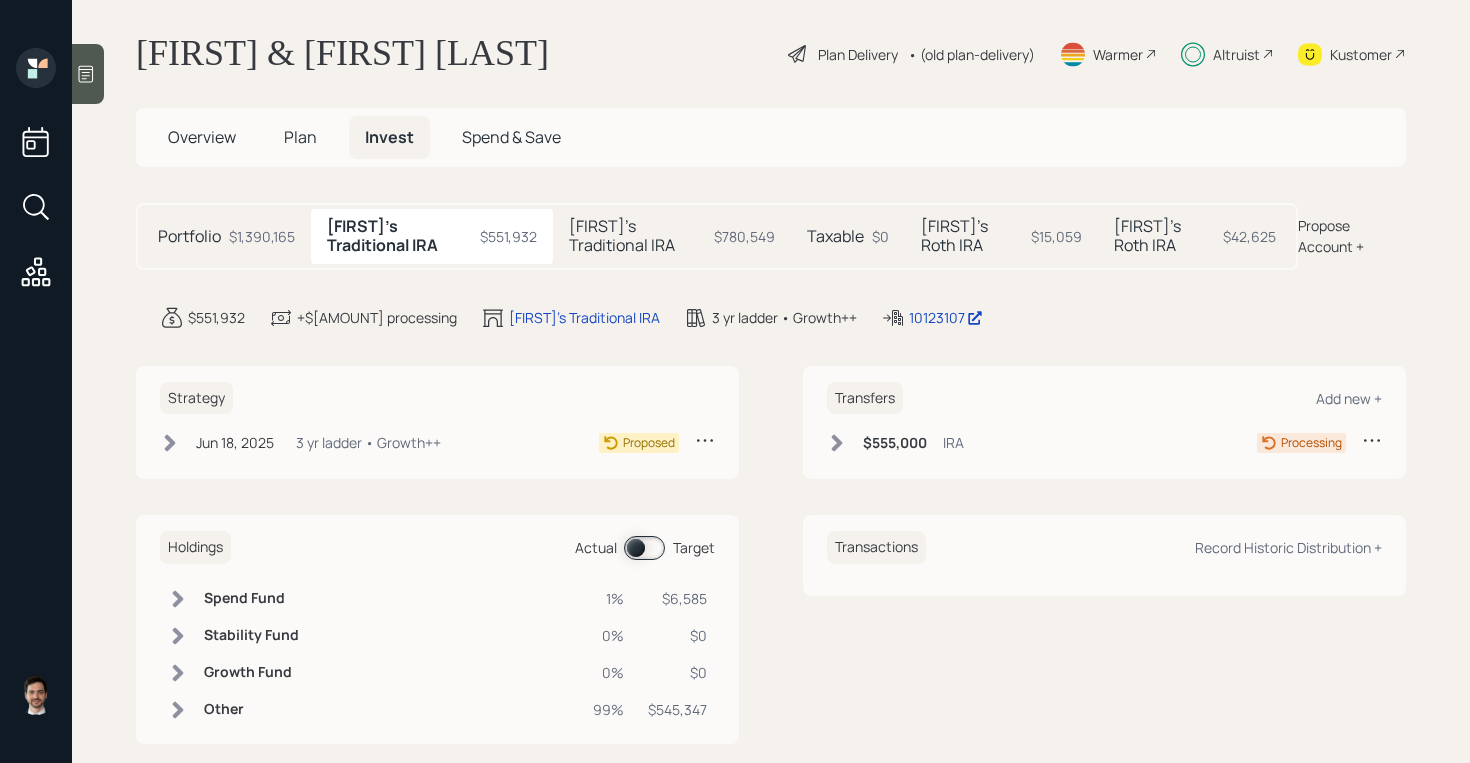 scroll, scrollTop: 45, scrollLeft: 0, axis: vertical 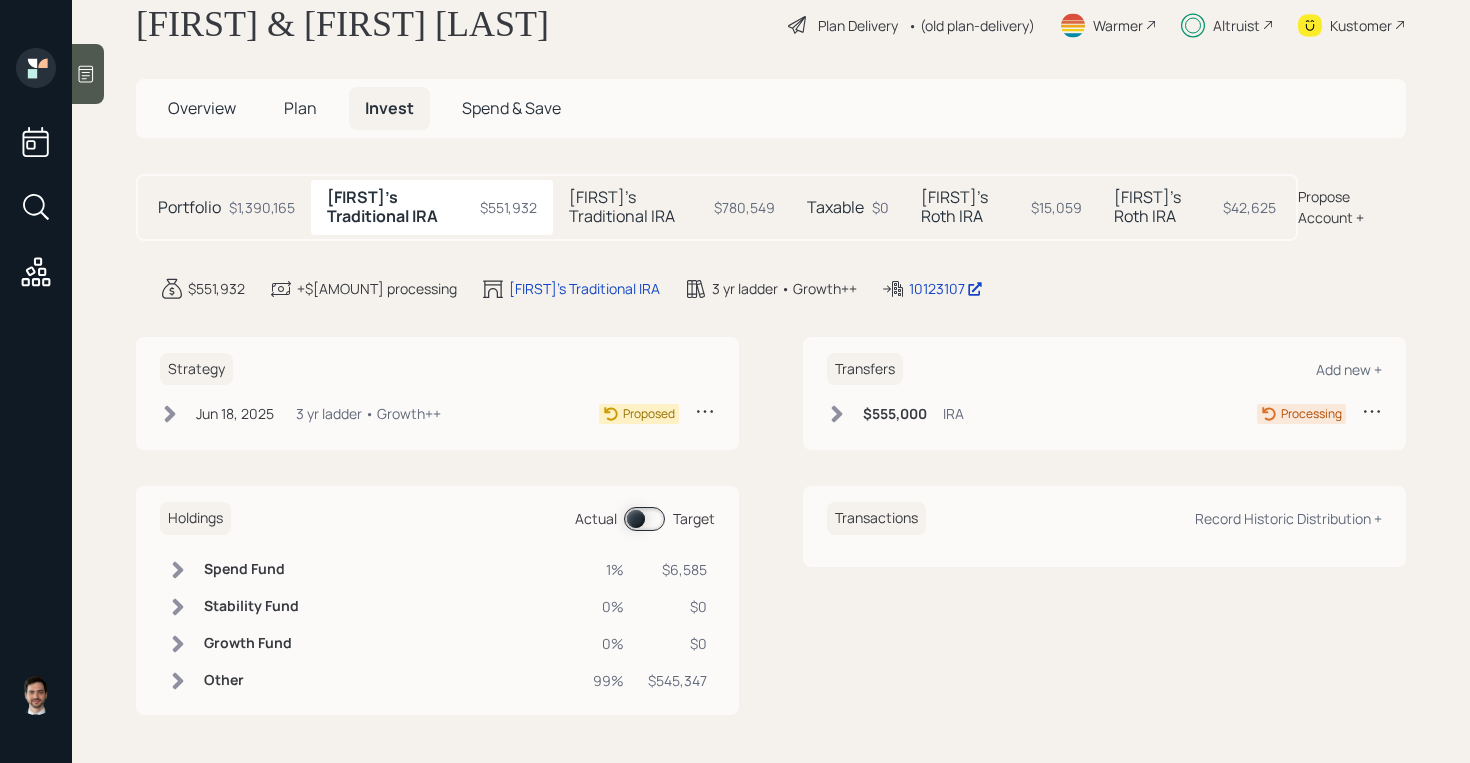 click at bounding box center [170, 414] 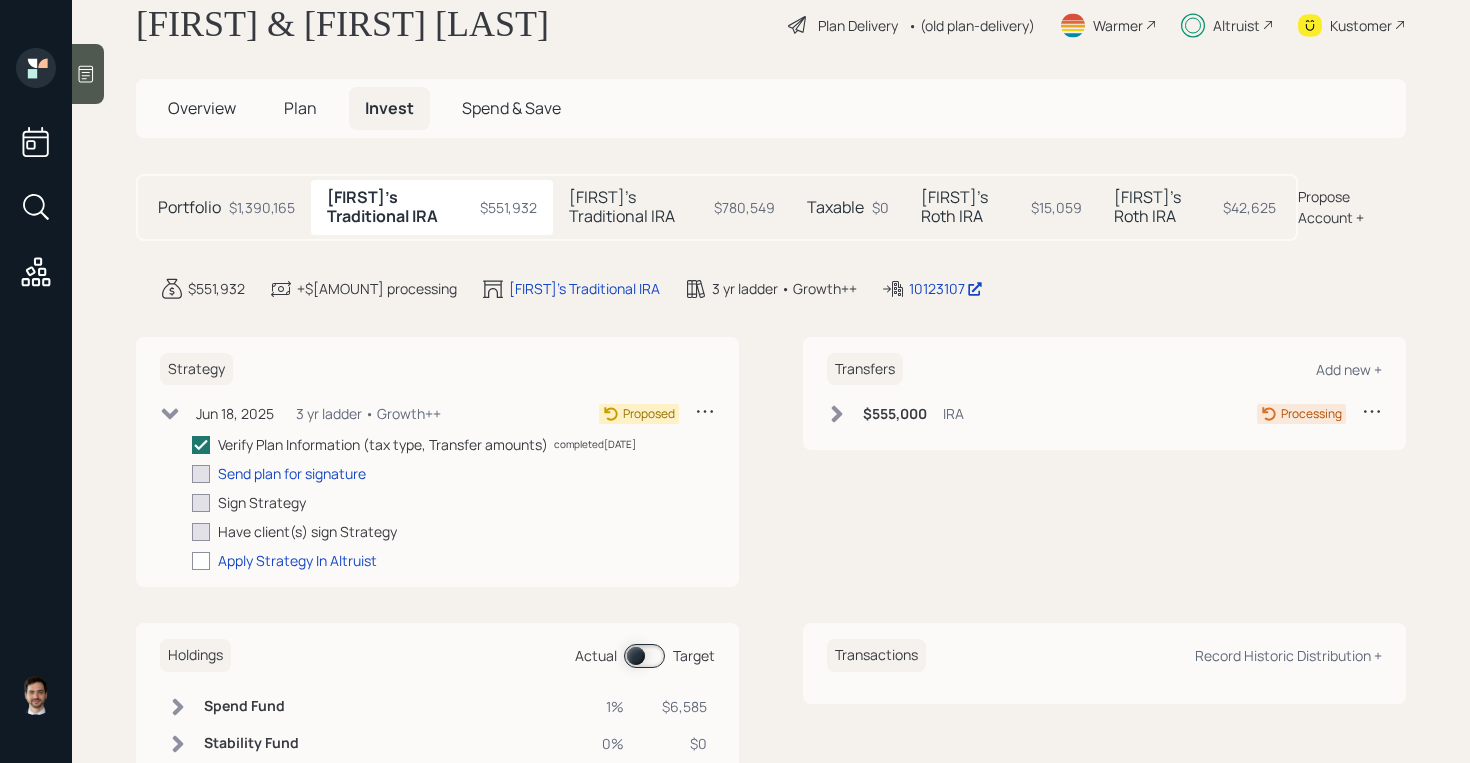 click on "$1,390,165" at bounding box center (262, 207) 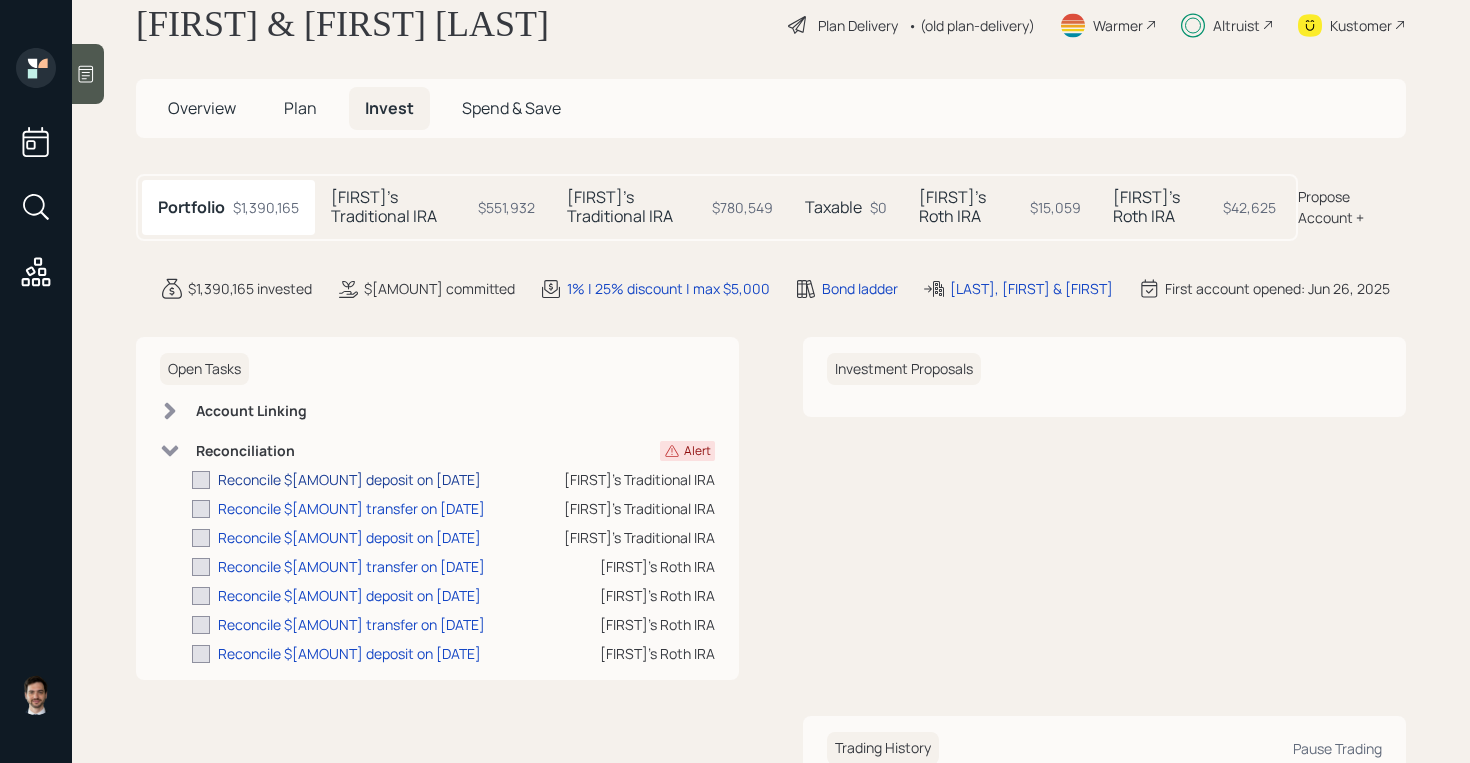 click on "Reconcile $[AMOUNT] deposit on [DATE]" at bounding box center [349, 479] 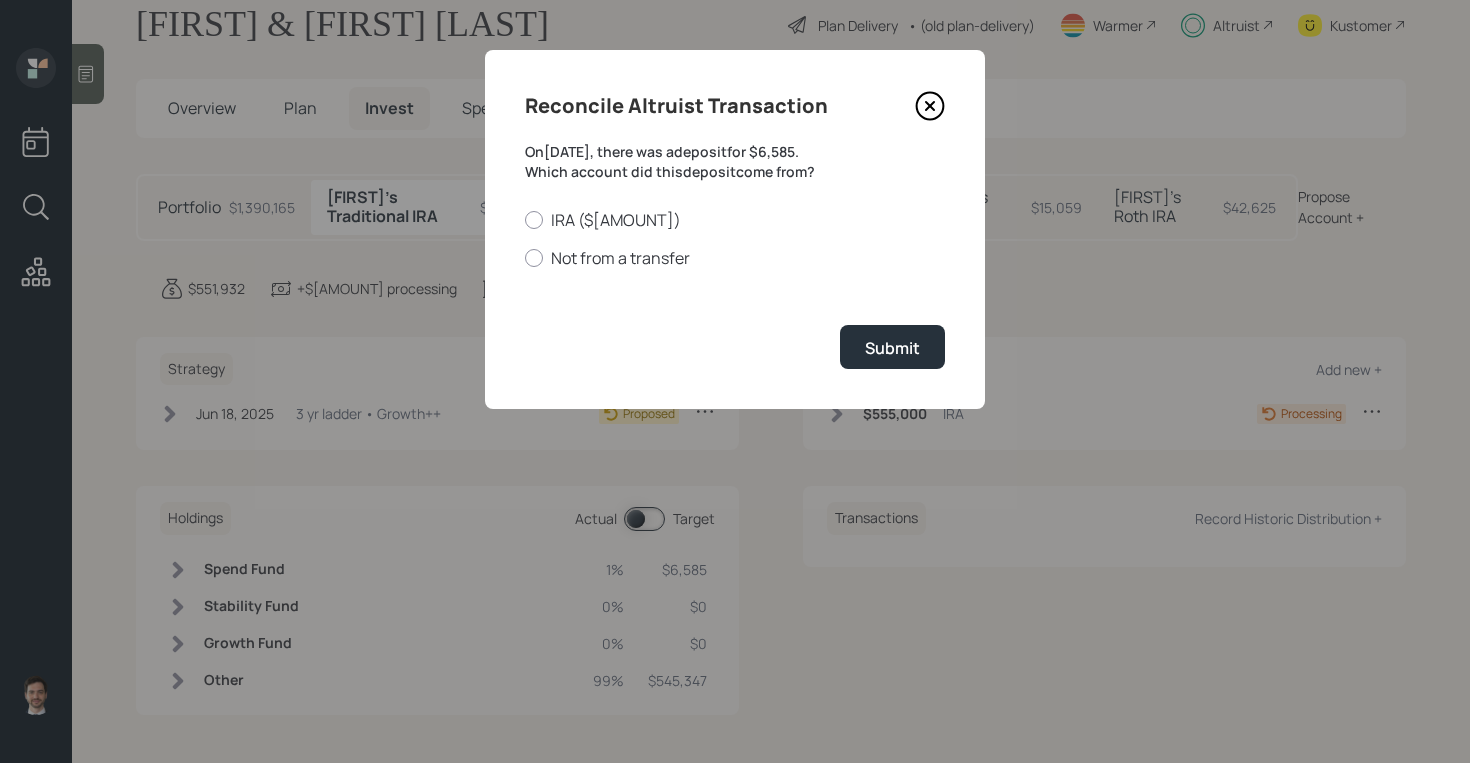 click at bounding box center (930, 106) 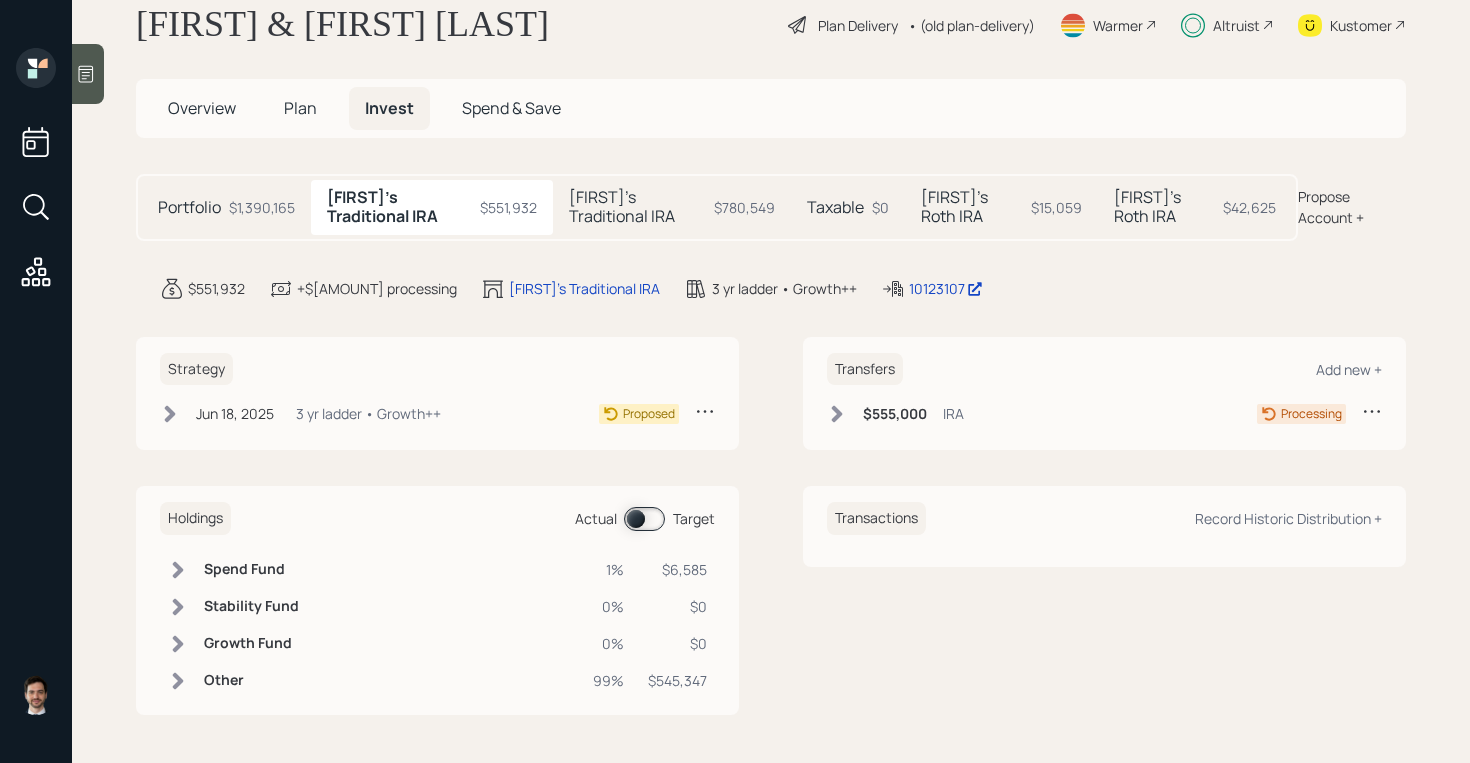 click on "$1,390,165" at bounding box center (262, 207) 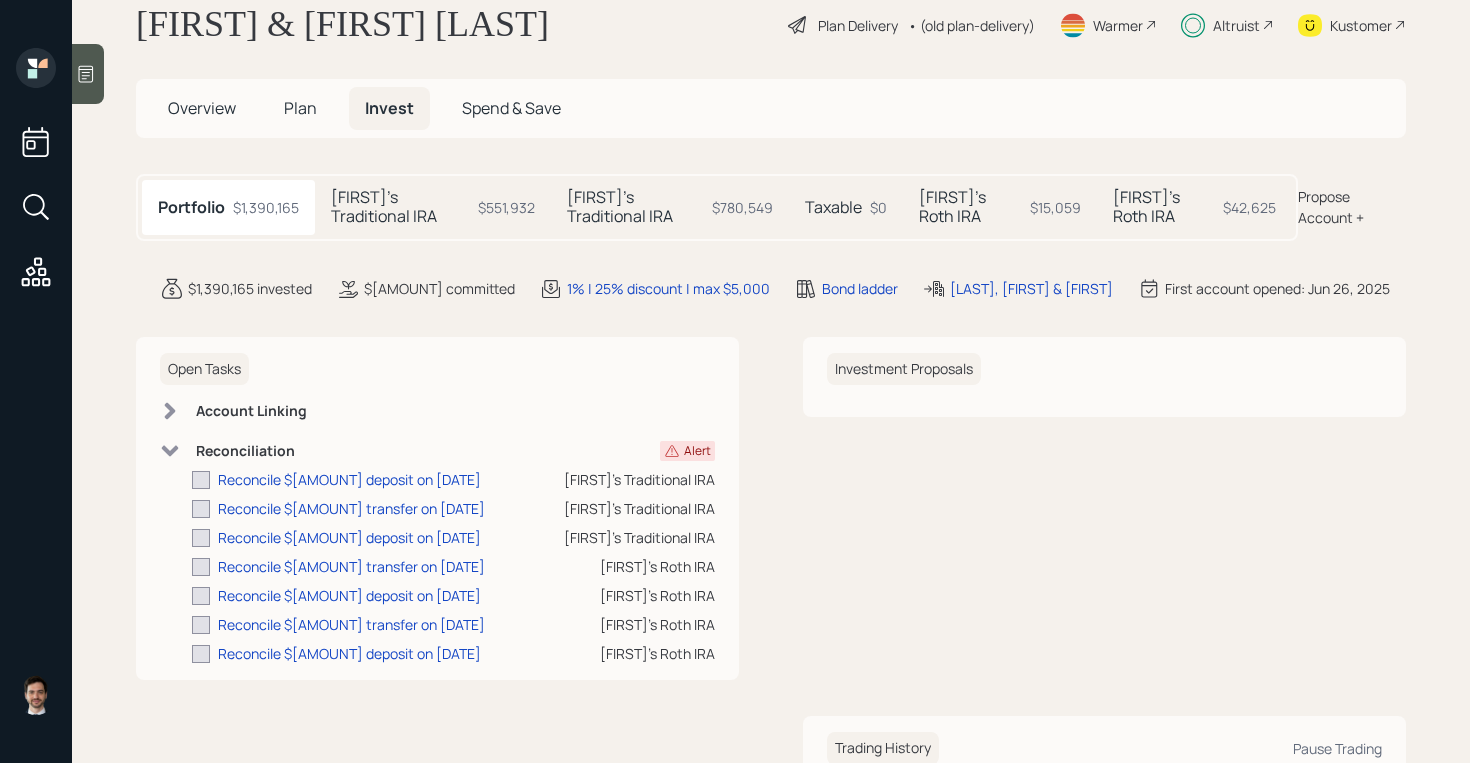 click on "[FIRST]'s Traditional IRA" at bounding box center [400, 207] 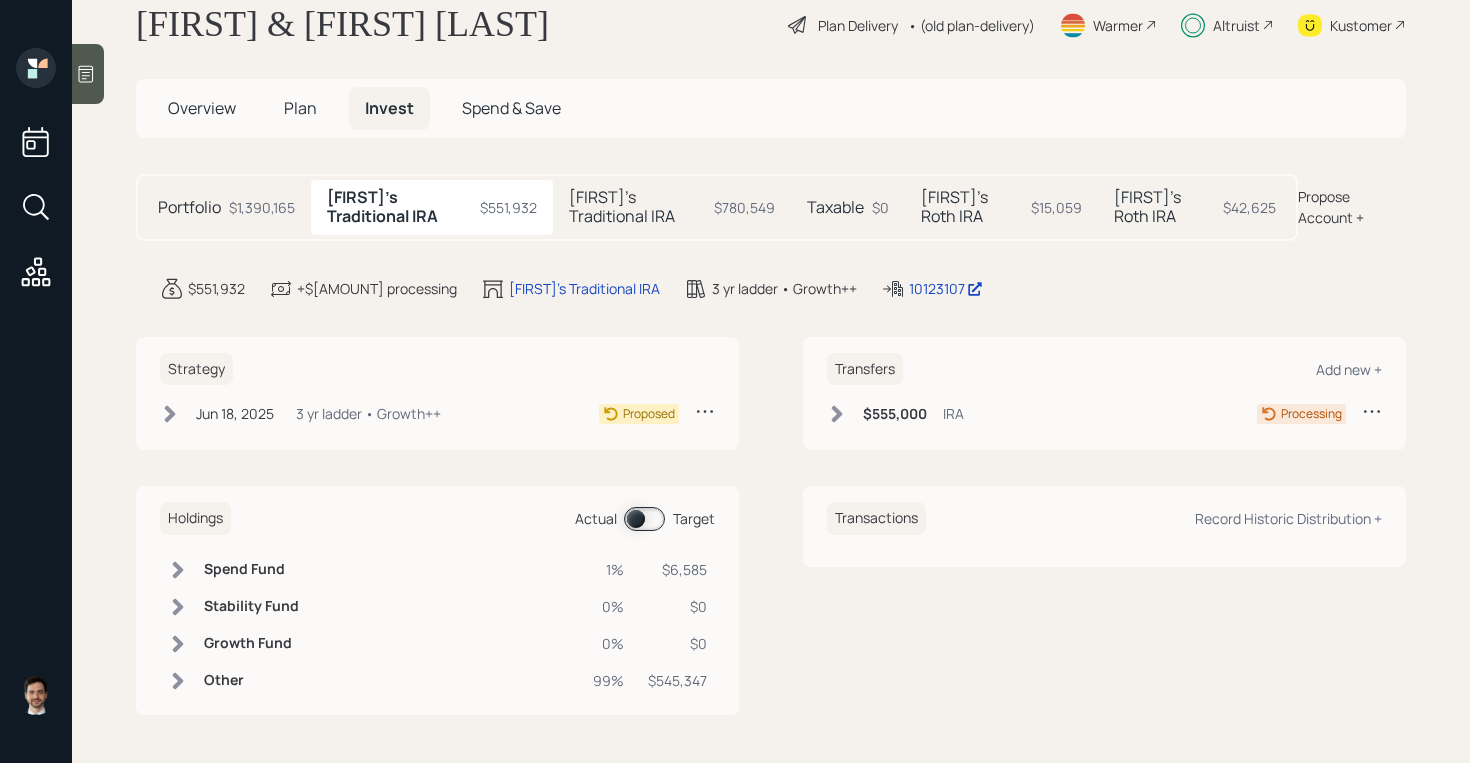 click on "Portfolio $[AMOUNT]" at bounding box center [226, 207] 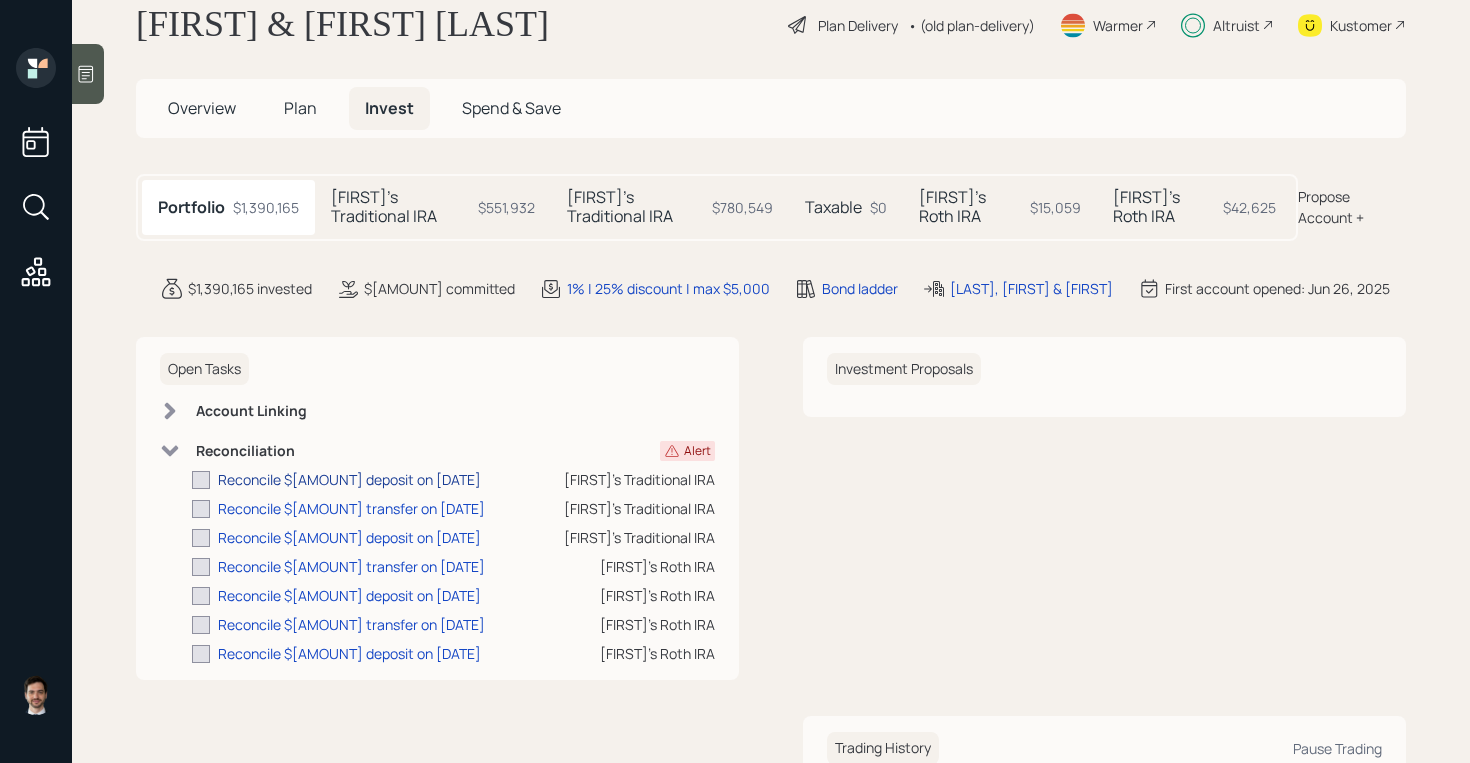click on "Reconcile $[AMOUNT] deposit on [DATE]" at bounding box center (349, 479) 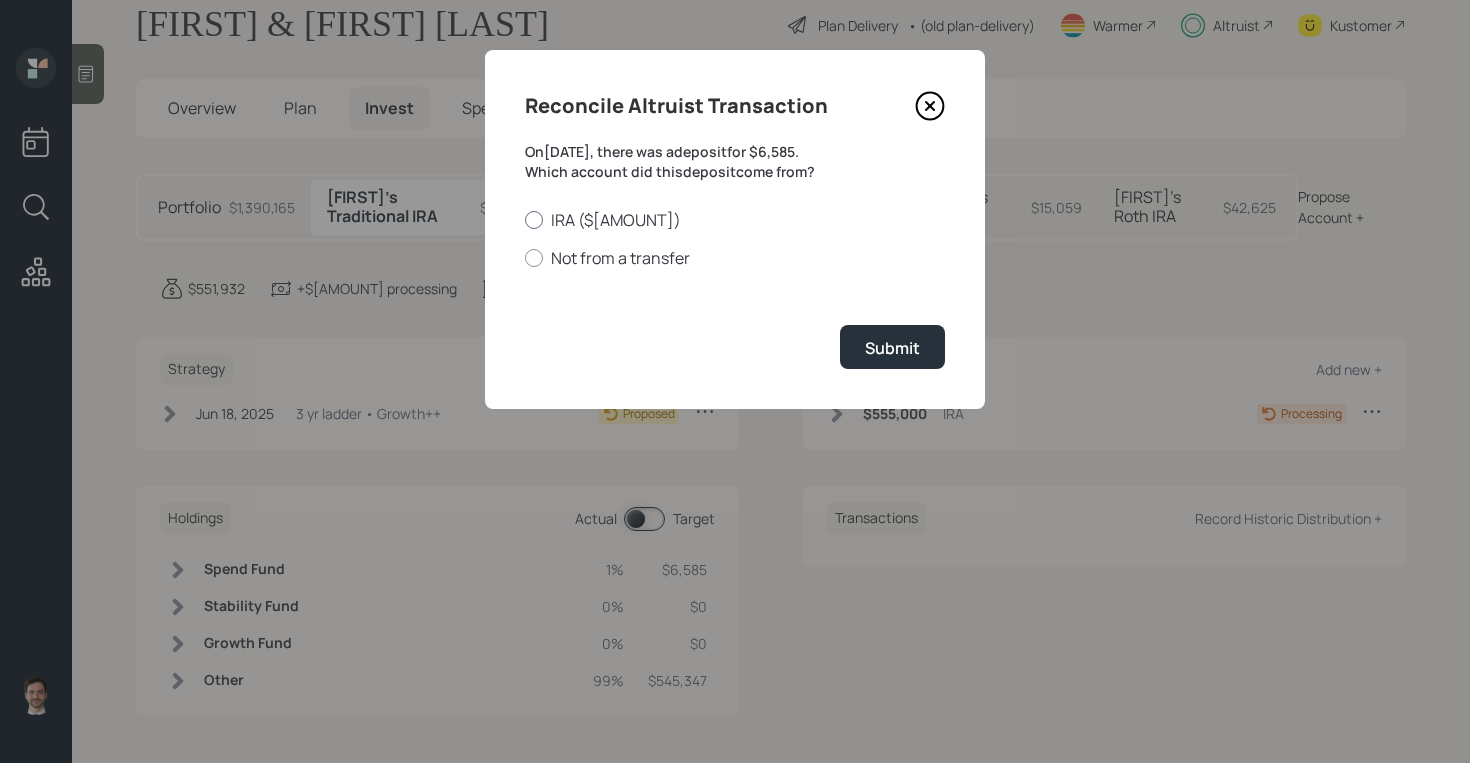 click on "IRA ($[AMOUNT])" at bounding box center [735, 220] 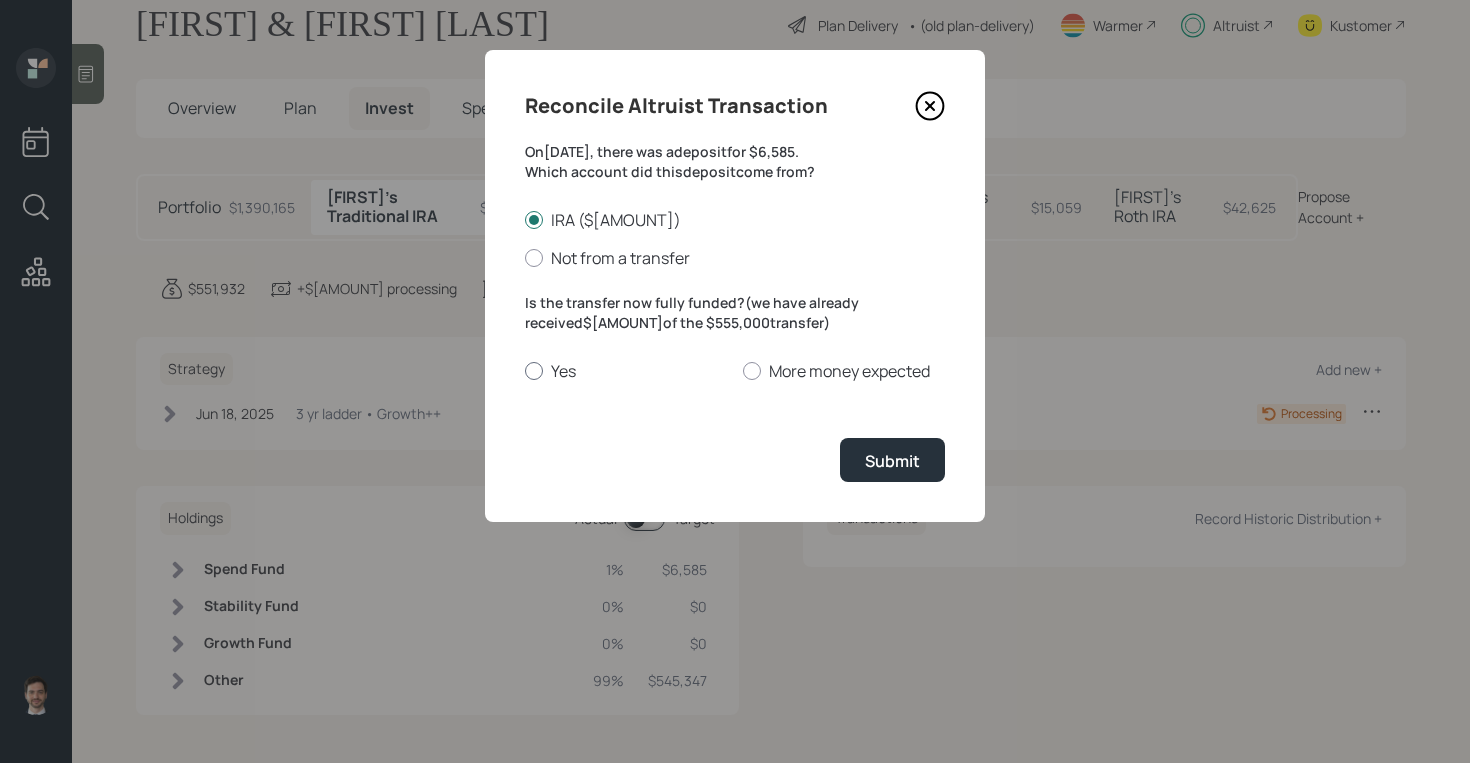 click on "Yes" at bounding box center (626, 371) 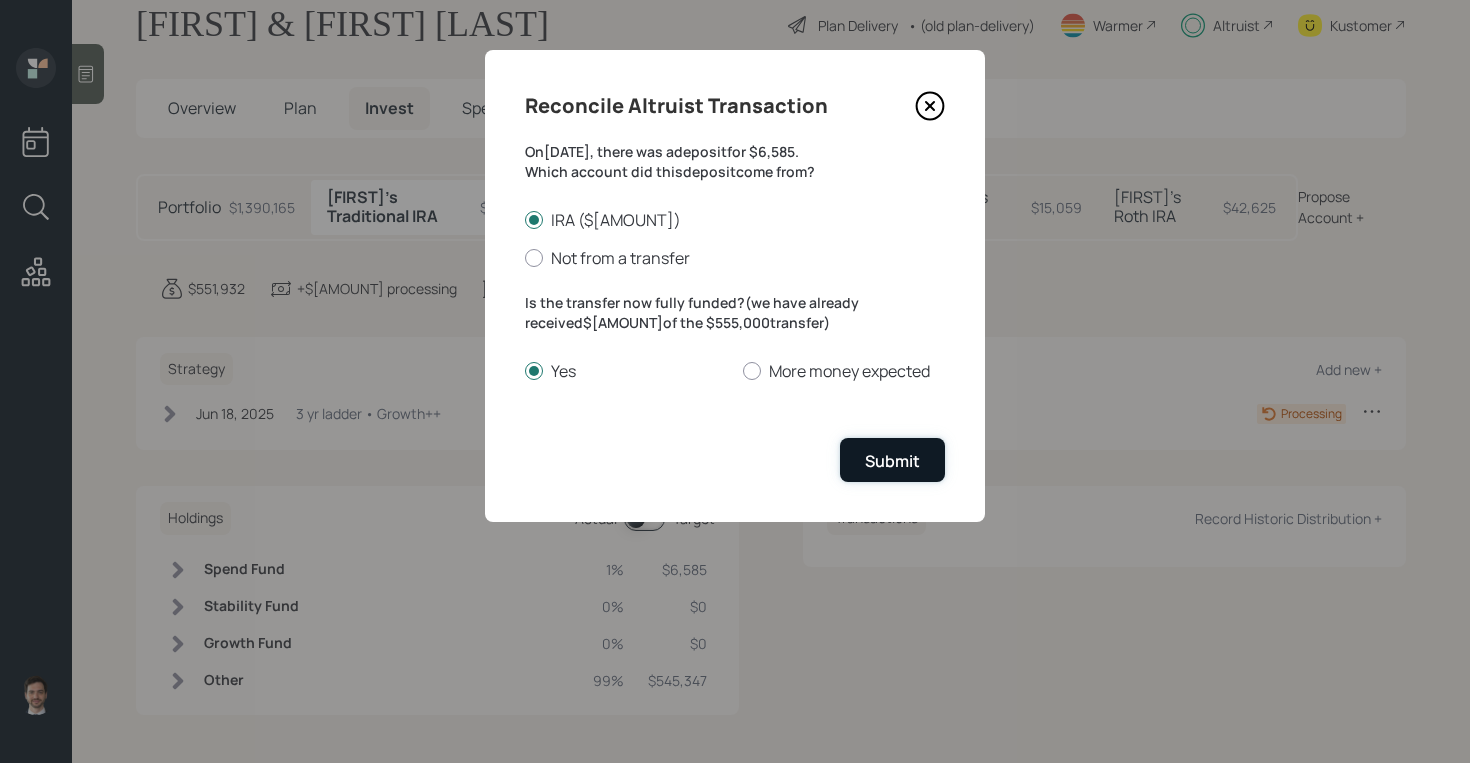 click on "Submit" at bounding box center [892, 461] 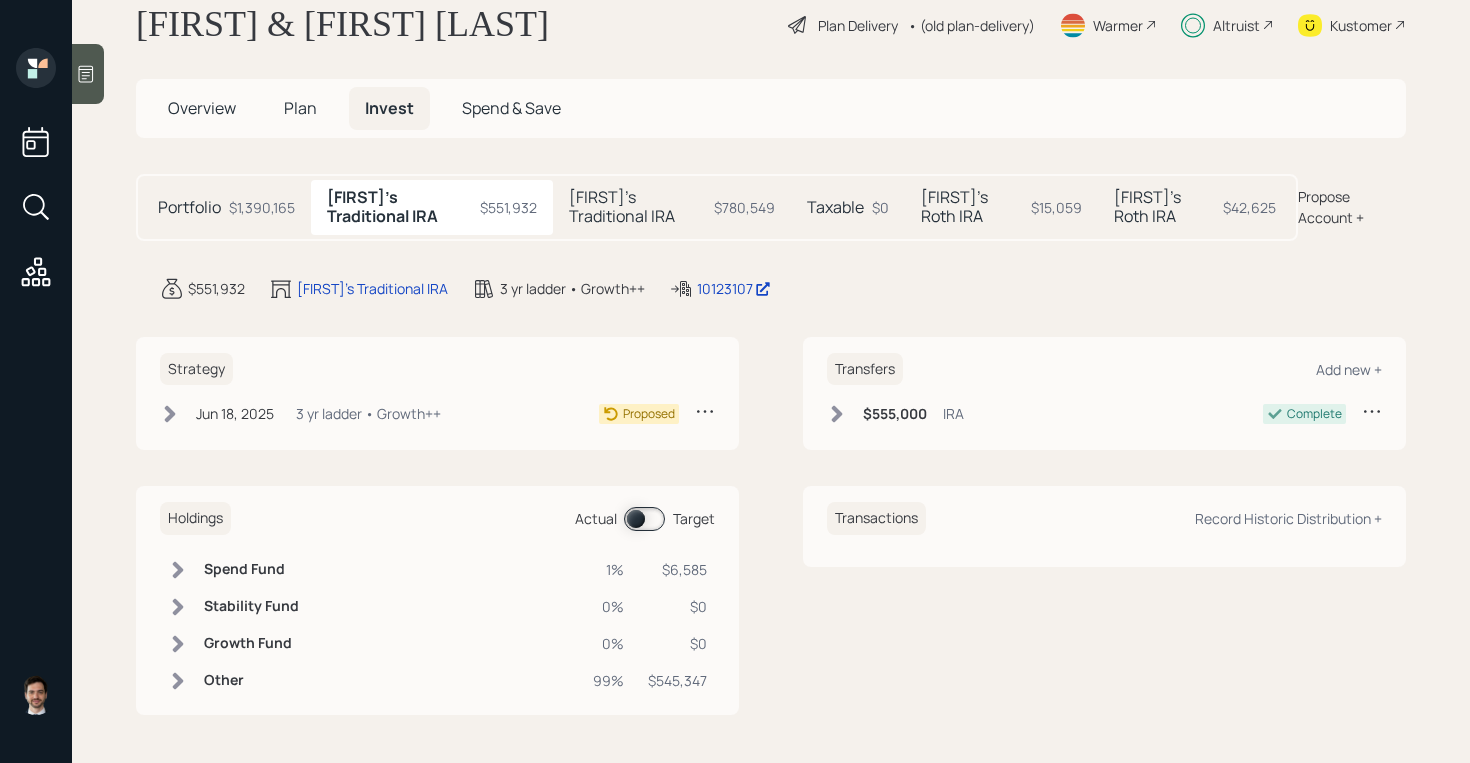 click on "$1,390,165" at bounding box center (262, 207) 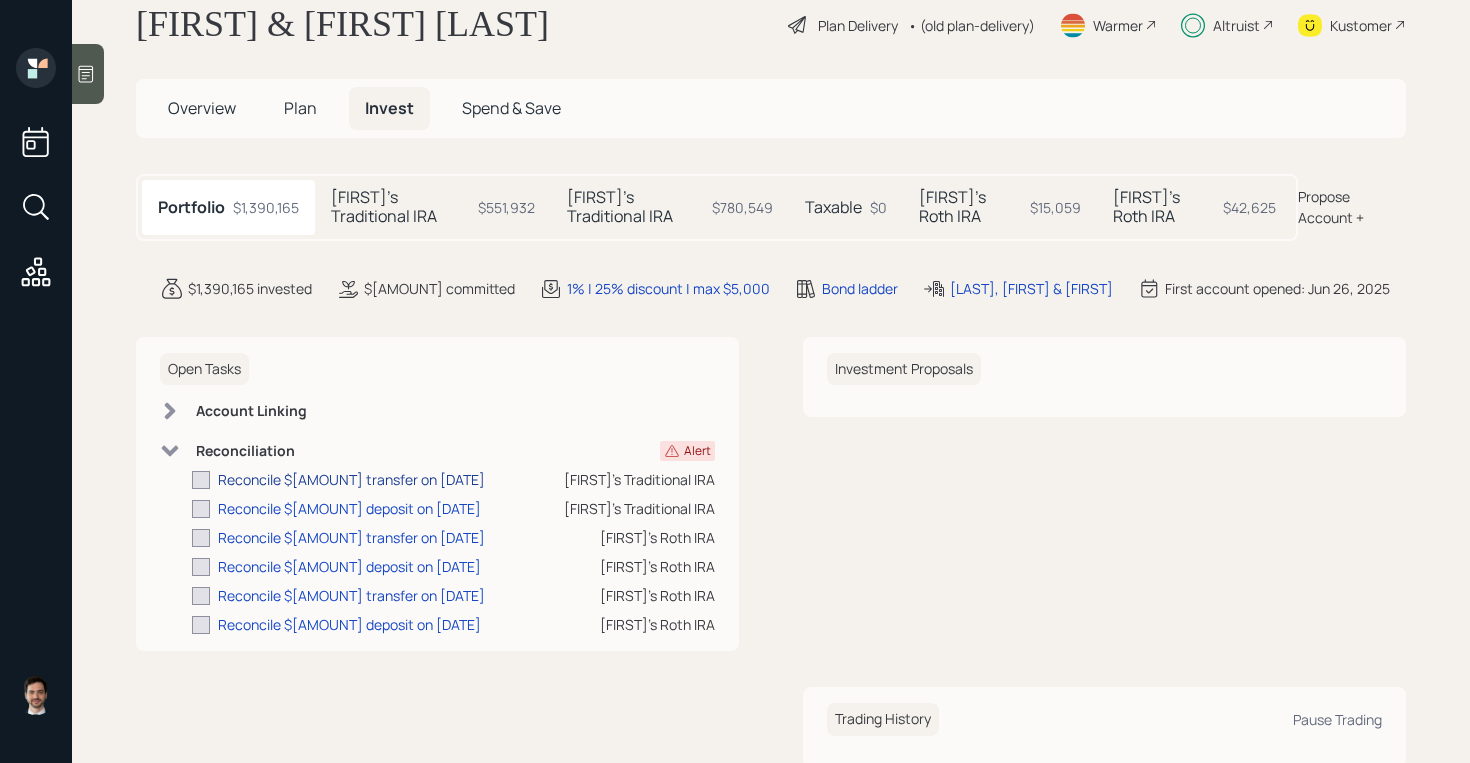 click on "Reconcile $[AMOUNT] transfer on [DATE]" at bounding box center (351, 479) 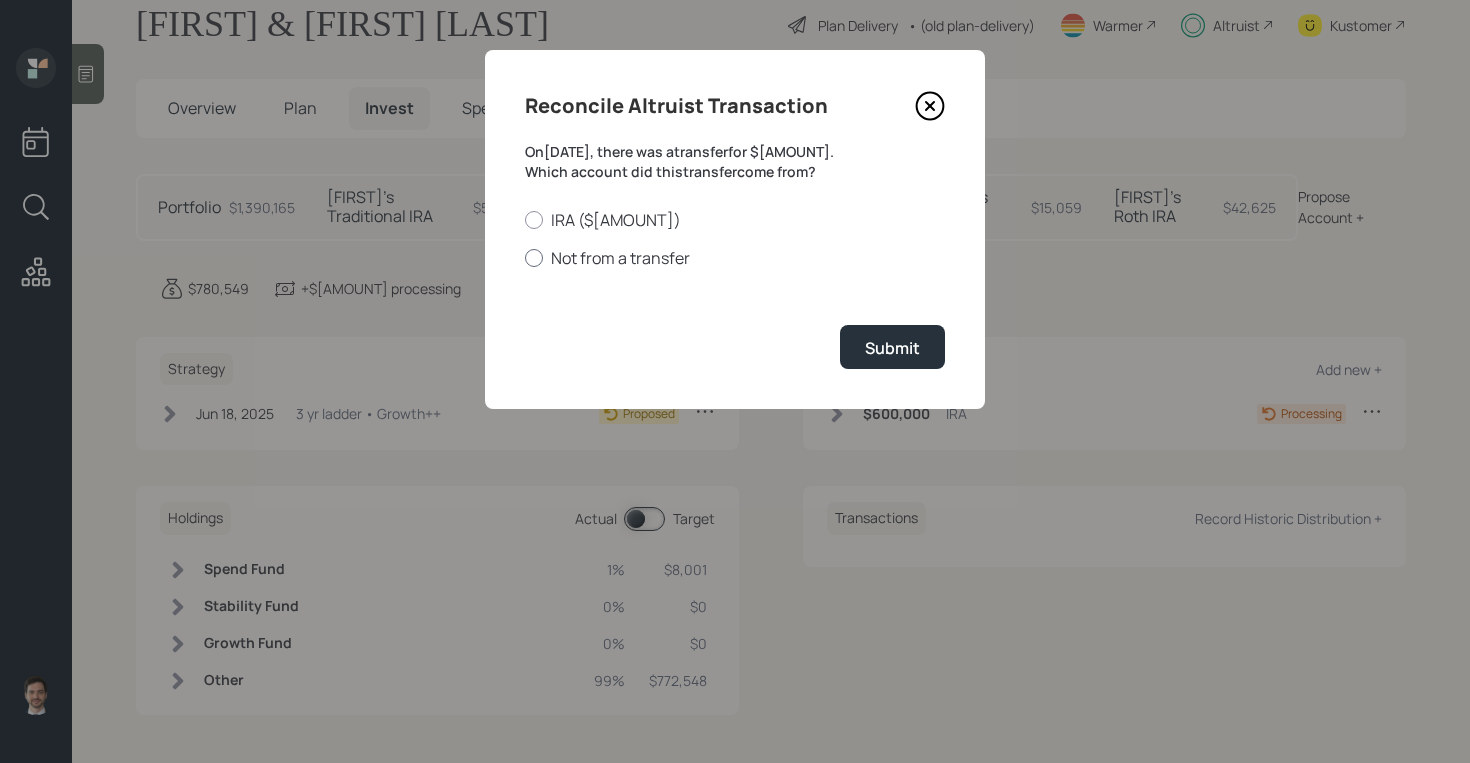 click on "Not from a transfer" at bounding box center [735, 258] 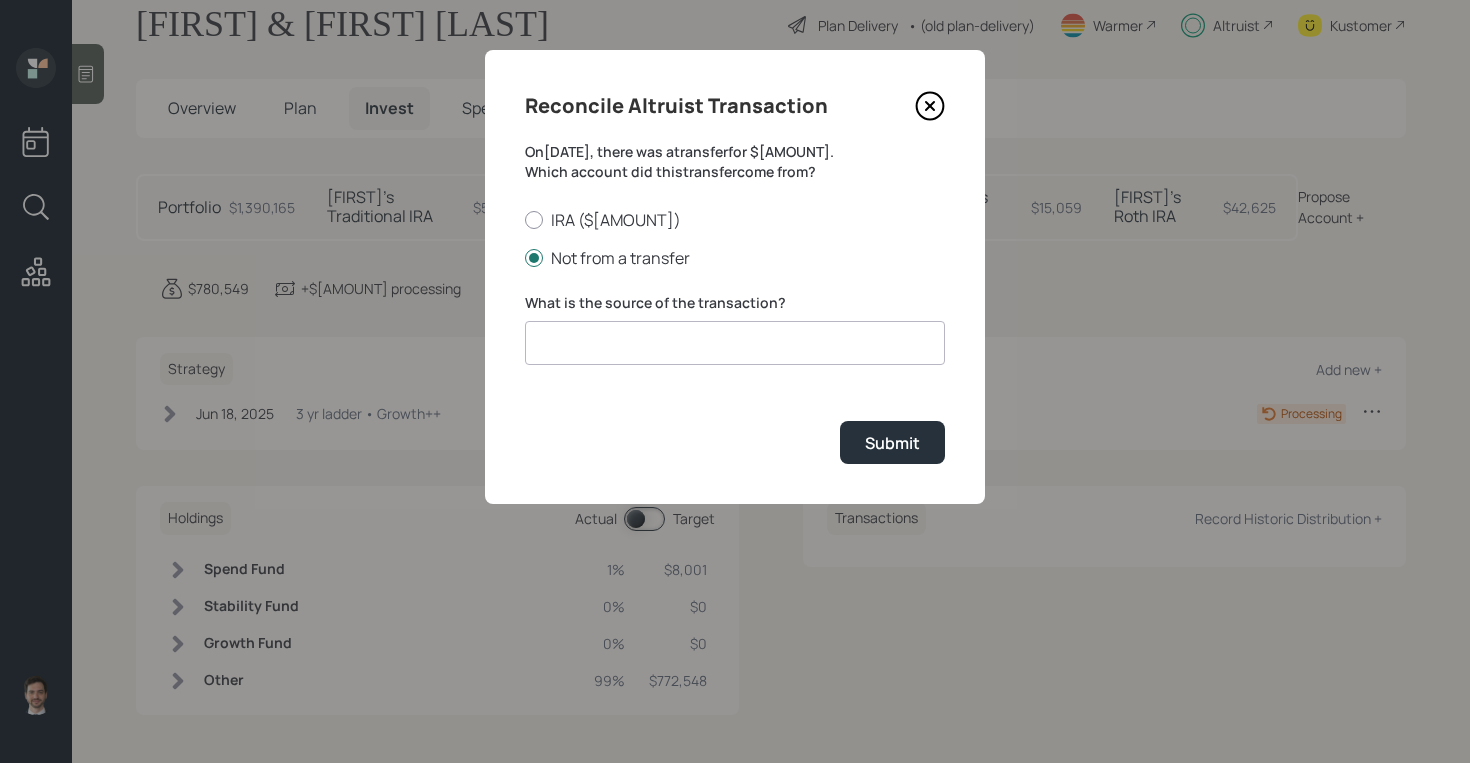 click on "IRA ($[AMOUNT]) Not from a transfer" at bounding box center (735, 239) 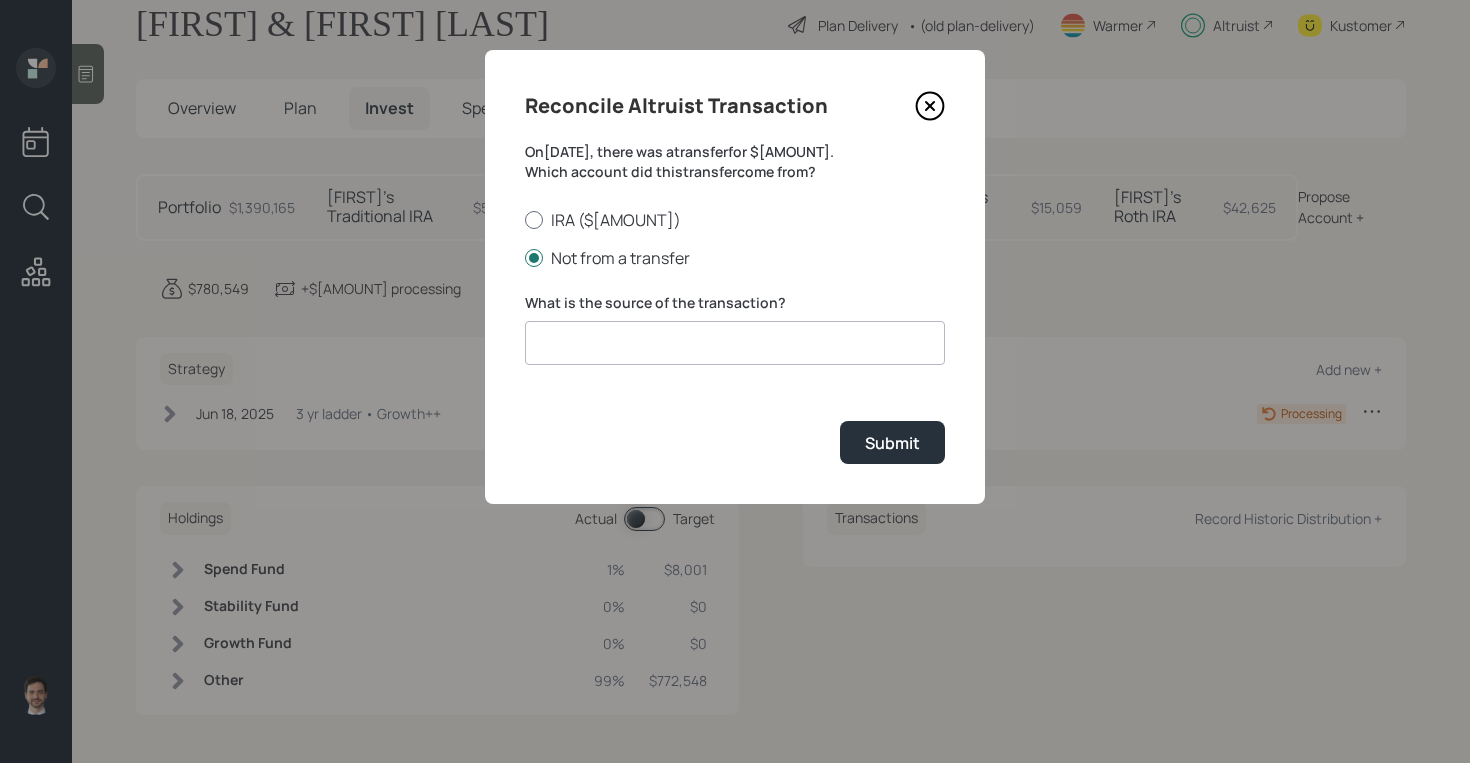 click on "IRA ($[AMOUNT])" at bounding box center (735, 220) 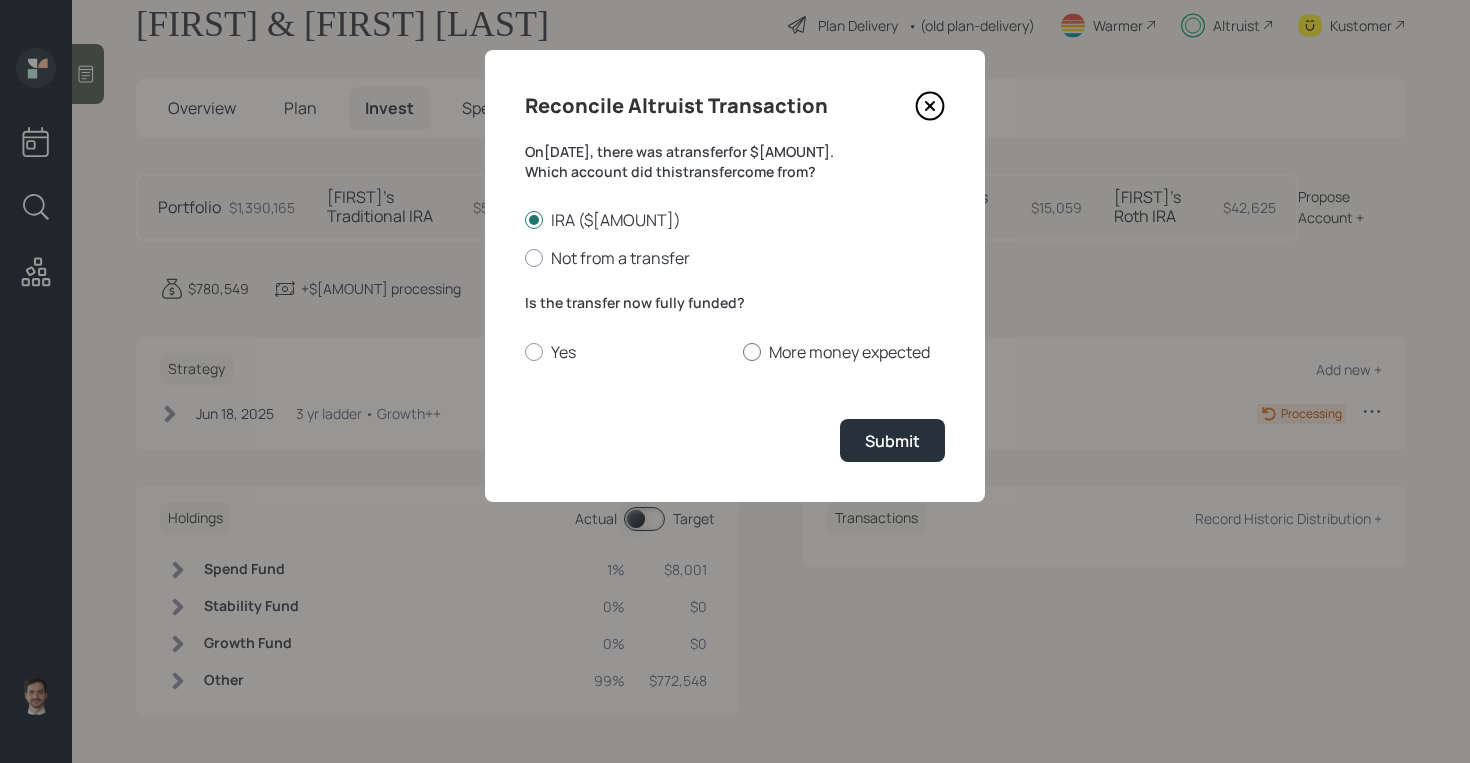 click on "More money expected" at bounding box center [844, 352] 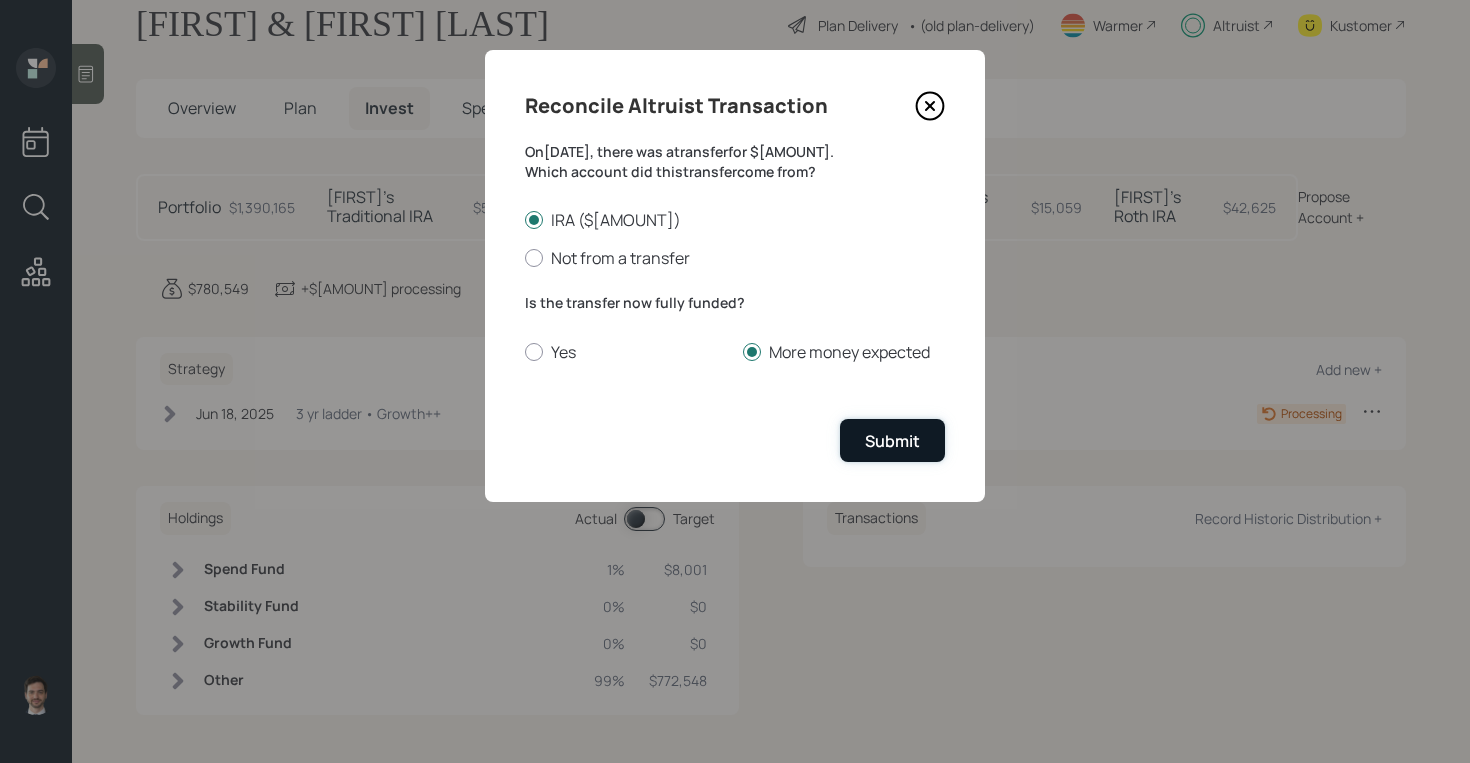click on "Submit" at bounding box center (892, 440) 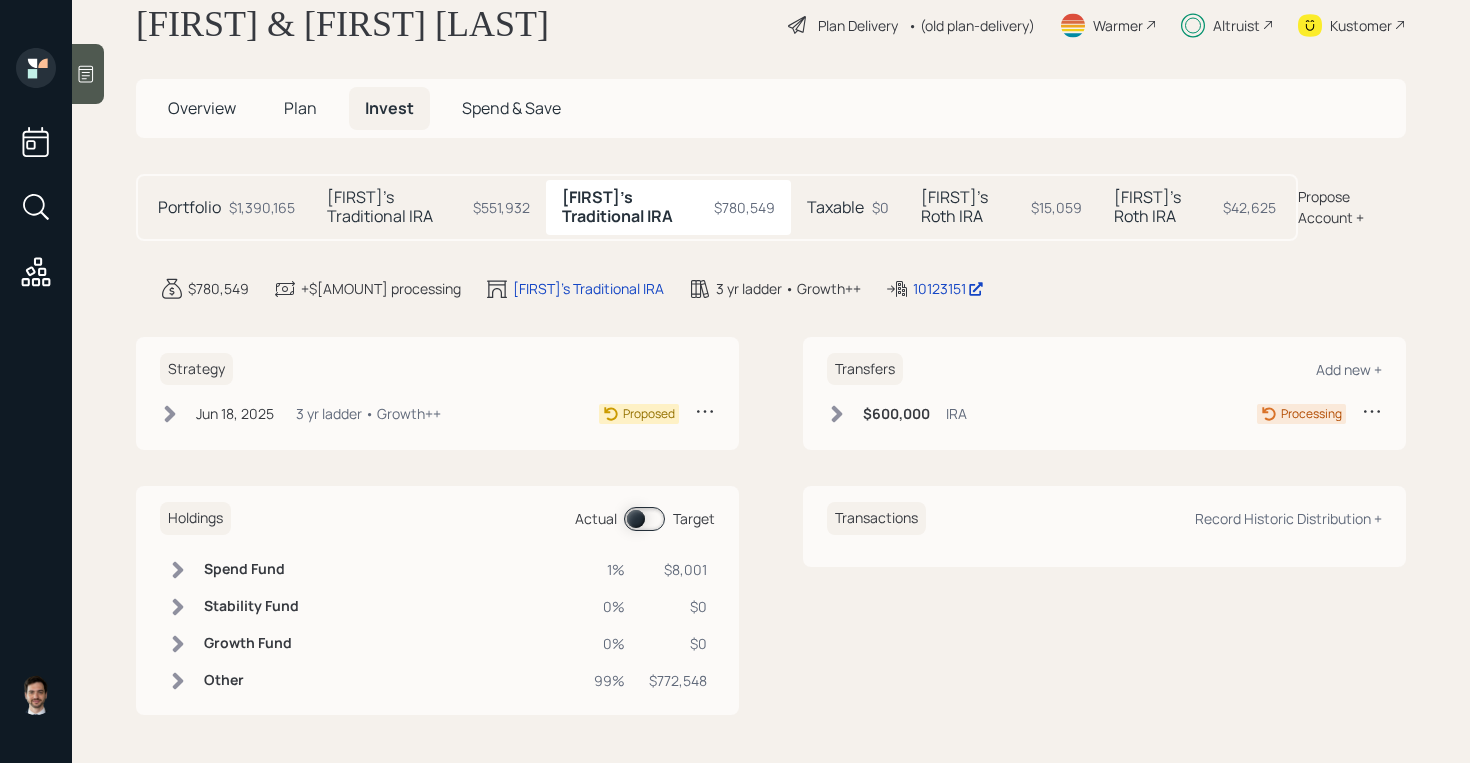 click on "$1,390,165" at bounding box center [262, 207] 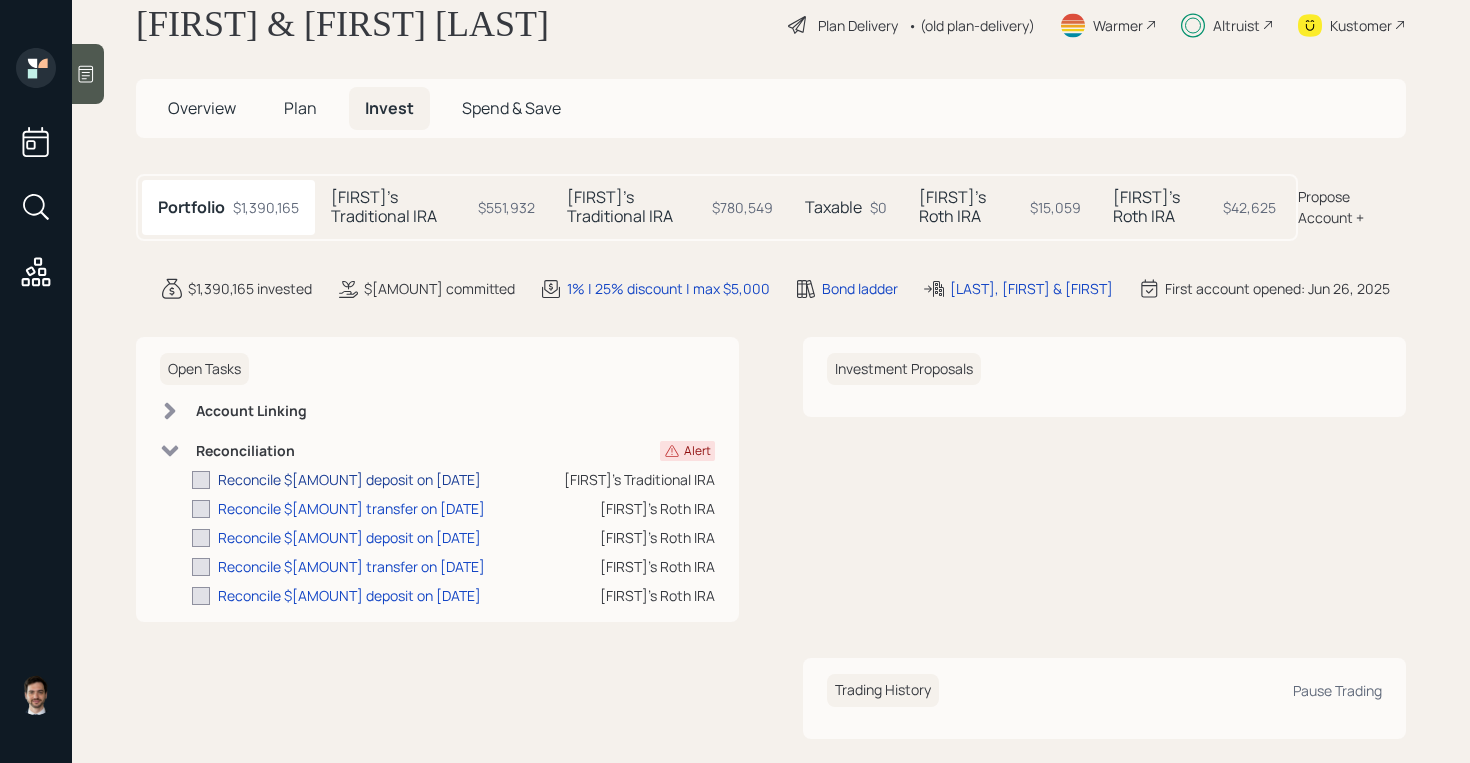 click on "Reconcile $[AMOUNT] deposit on [DATE]" at bounding box center (349, 479) 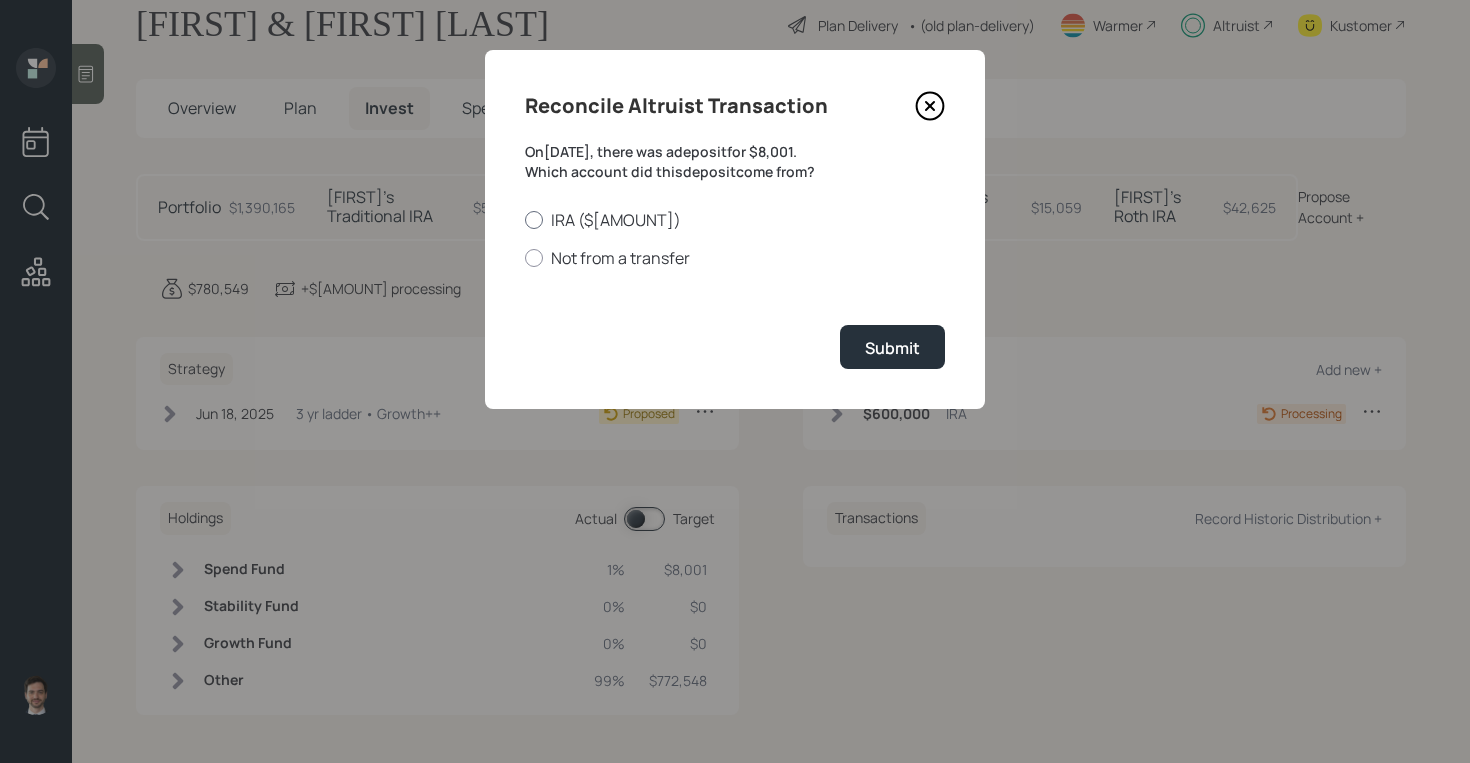 click on "IRA ($[AMOUNT])" at bounding box center [735, 220] 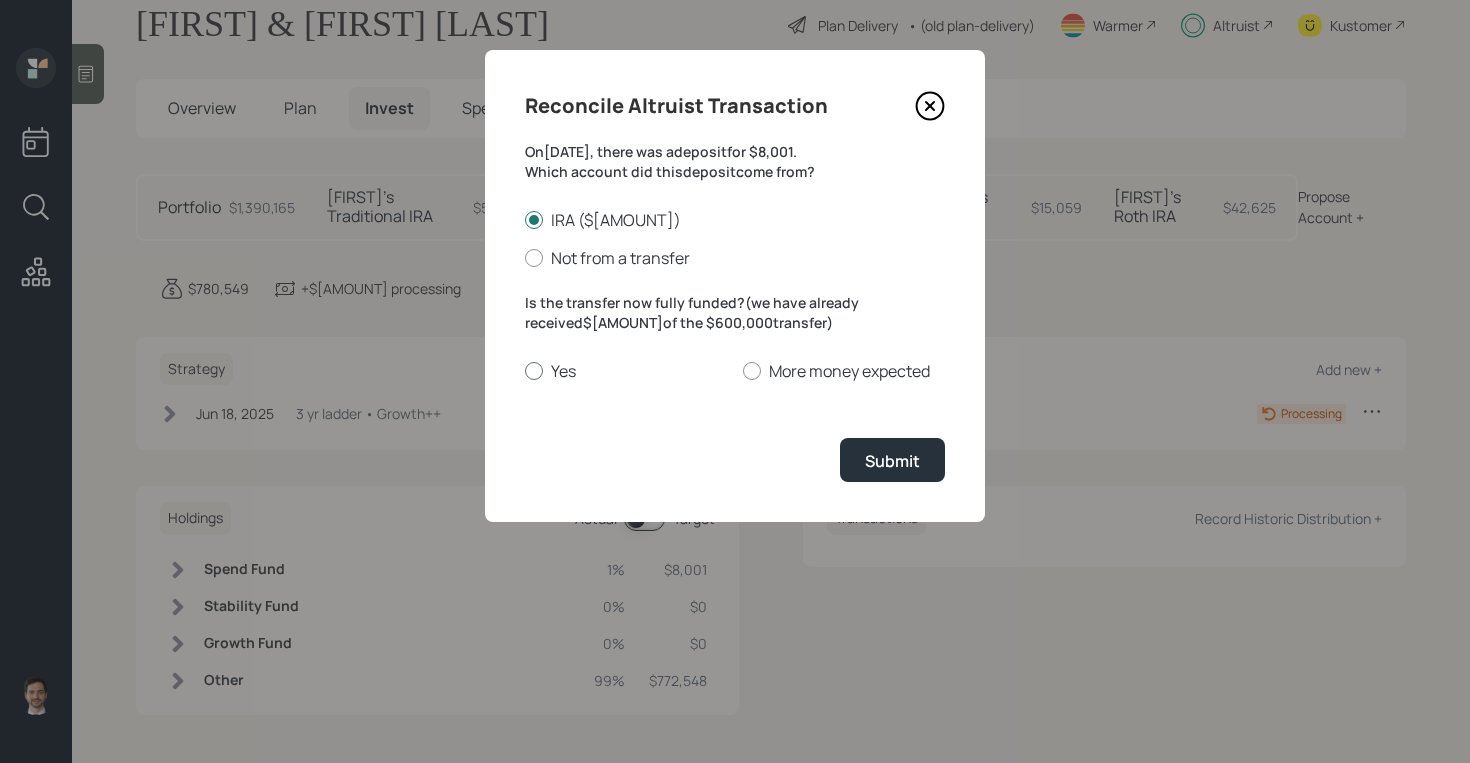 click on "Yes" at bounding box center [626, 371] 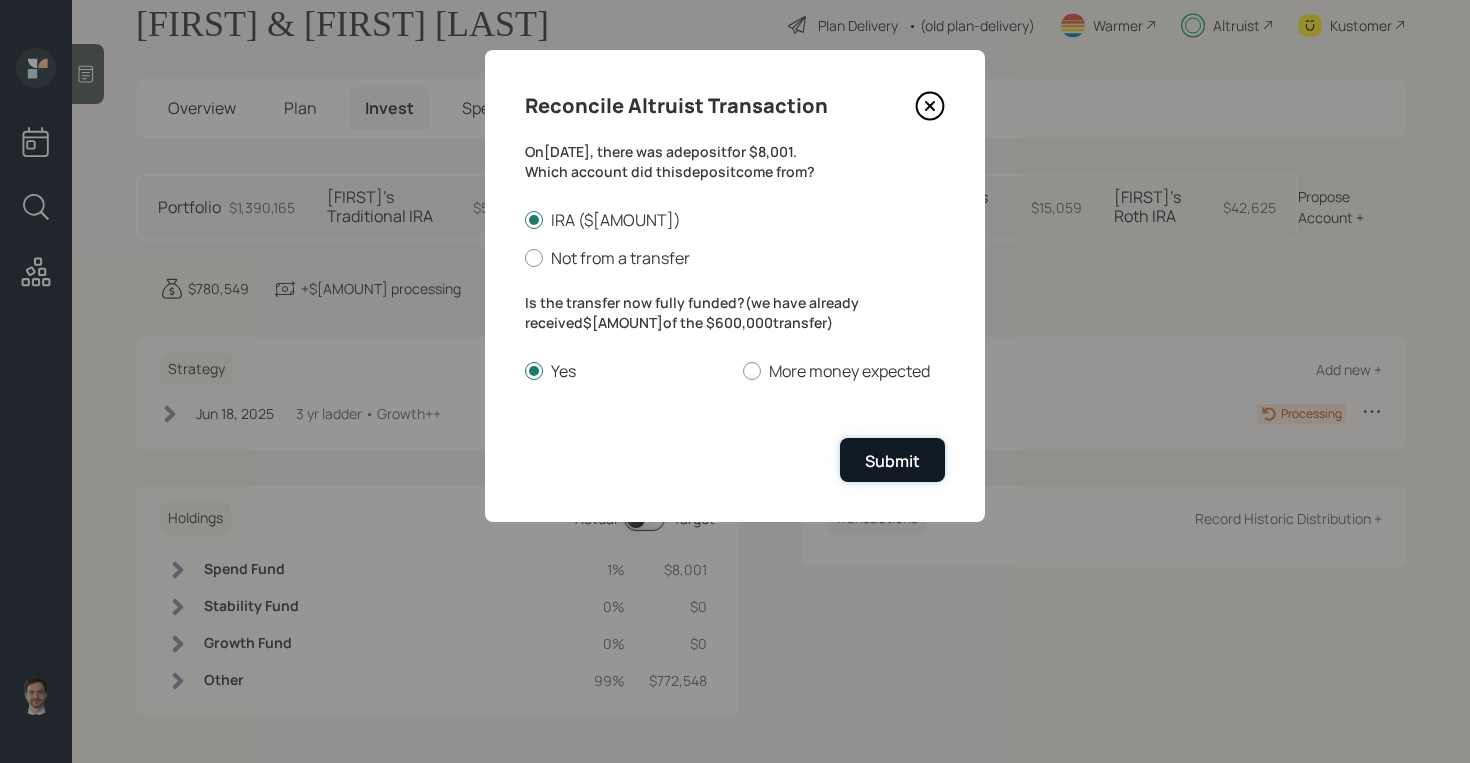 click on "Submit" at bounding box center (892, 461) 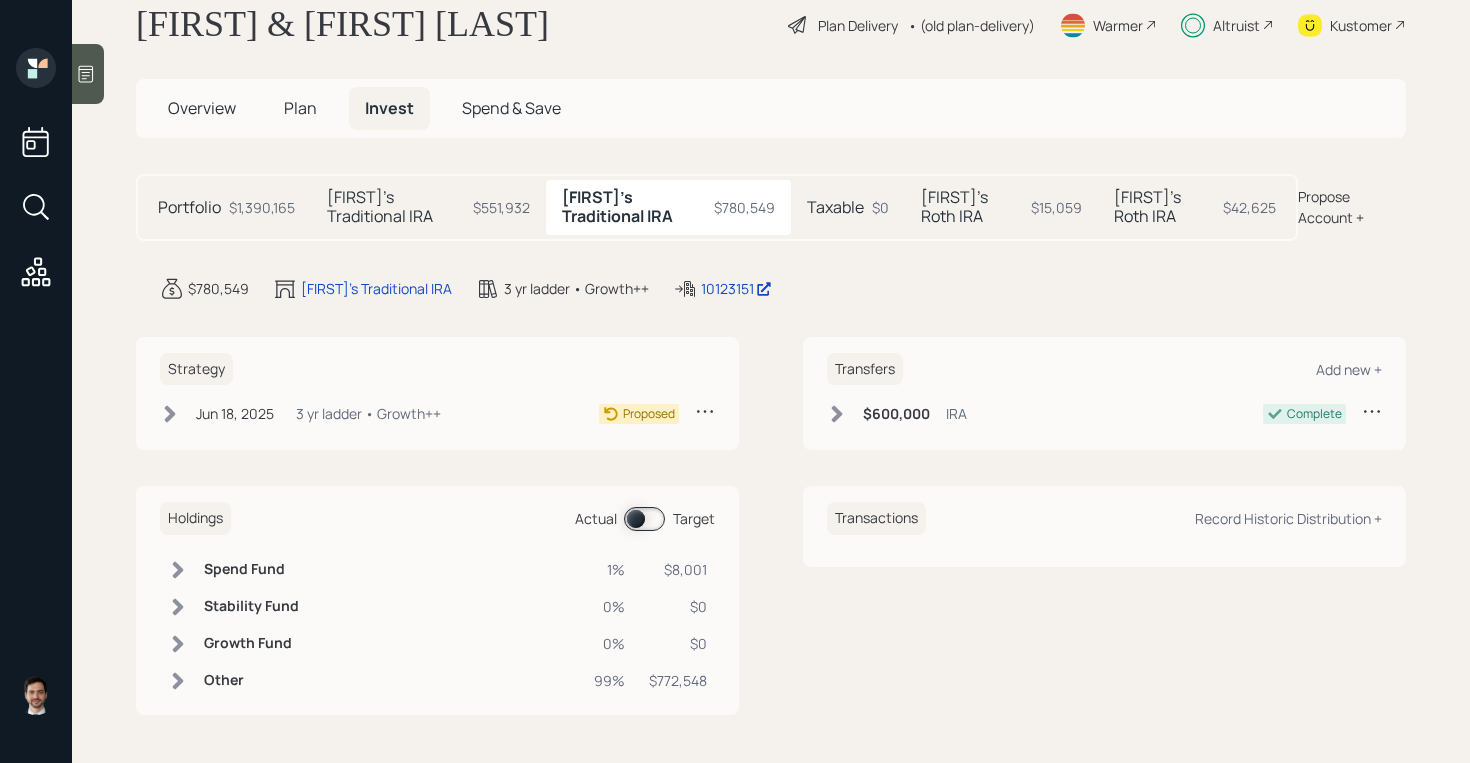 click on "$1,390,165" at bounding box center [262, 207] 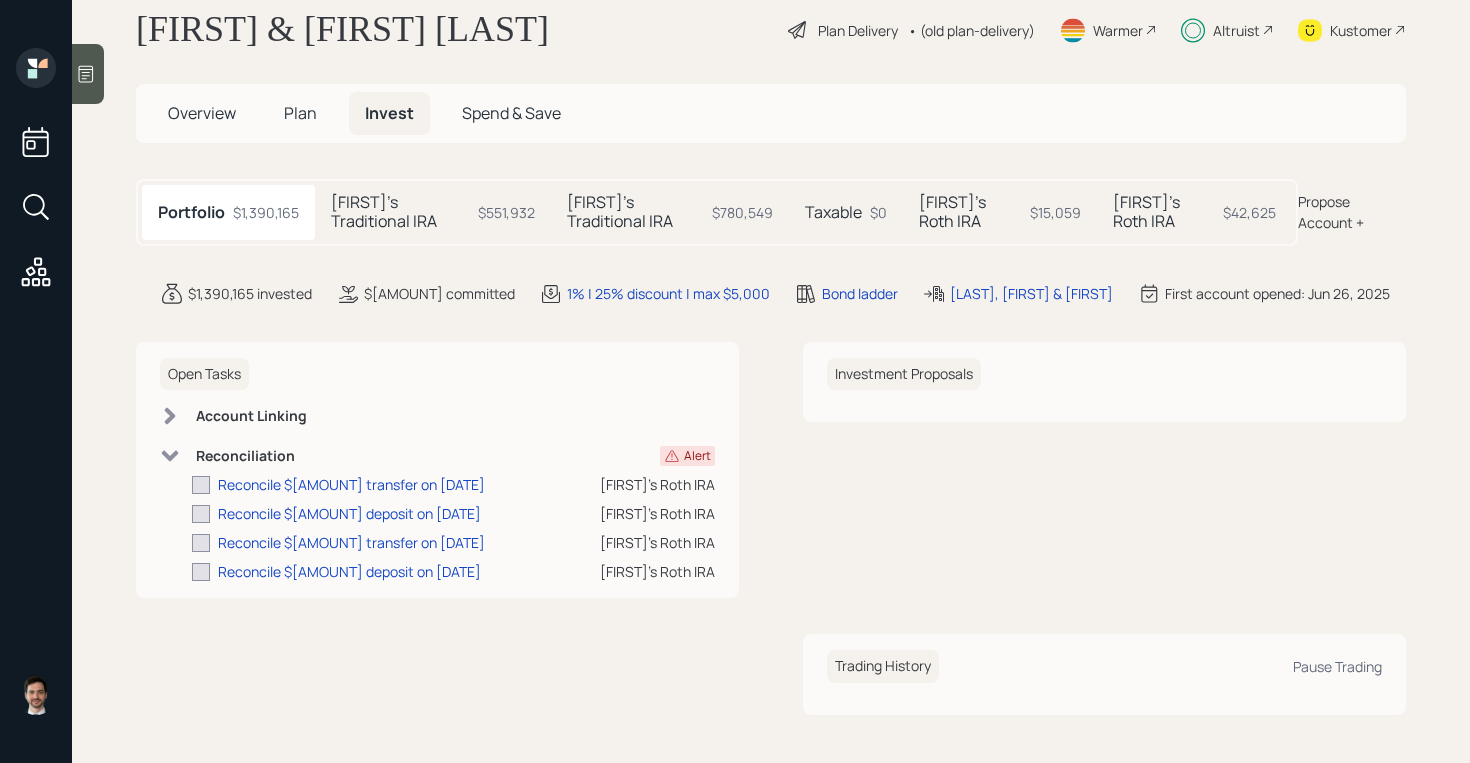scroll, scrollTop: 40, scrollLeft: 0, axis: vertical 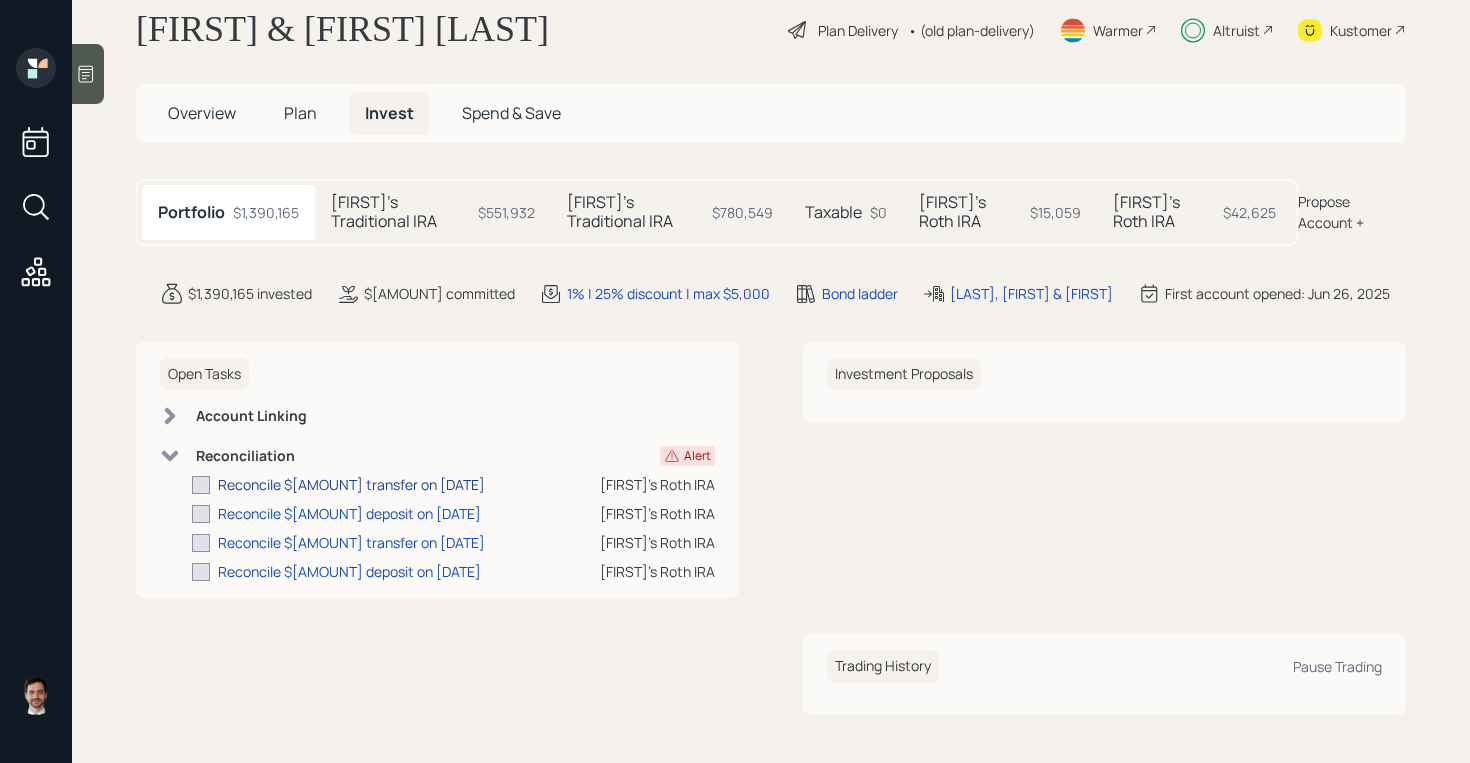 click on "Reconcile $[AMOUNT] transfer on [DATE]" at bounding box center (351, 484) 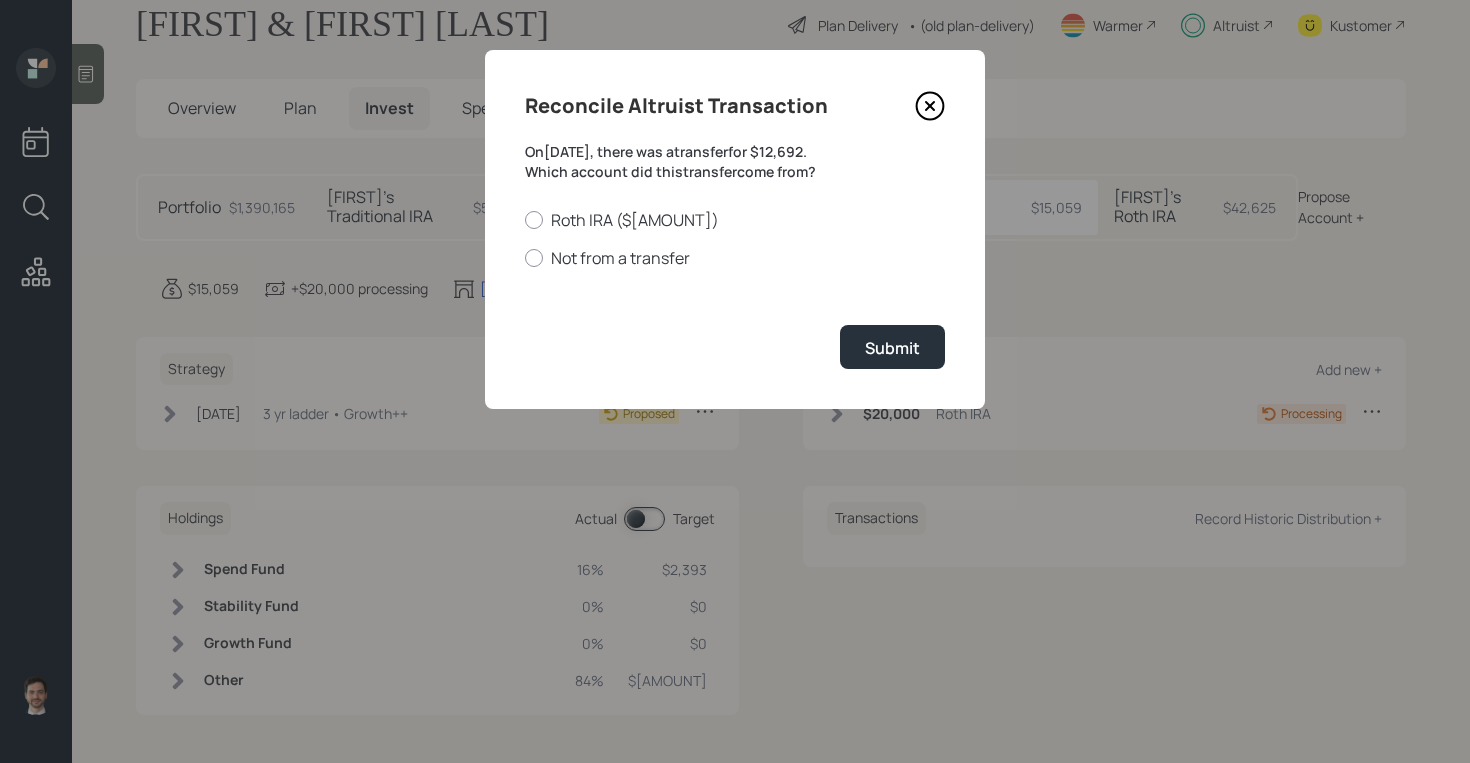 click on "Roth IRA ($[AMOUNT]) Not from a transfer" at bounding box center [735, 239] 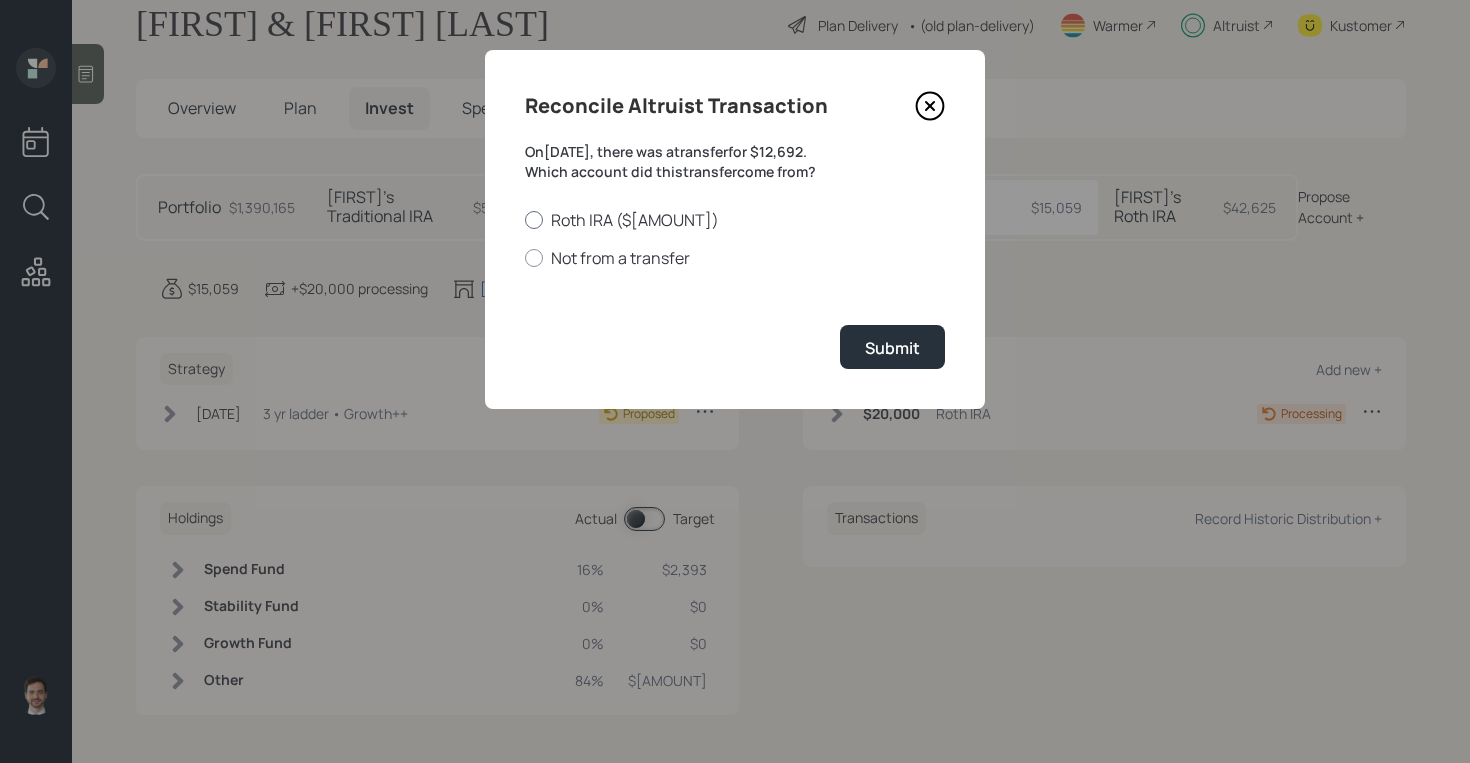 click on "Roth IRA ($[AMOUNT])" at bounding box center (735, 220) 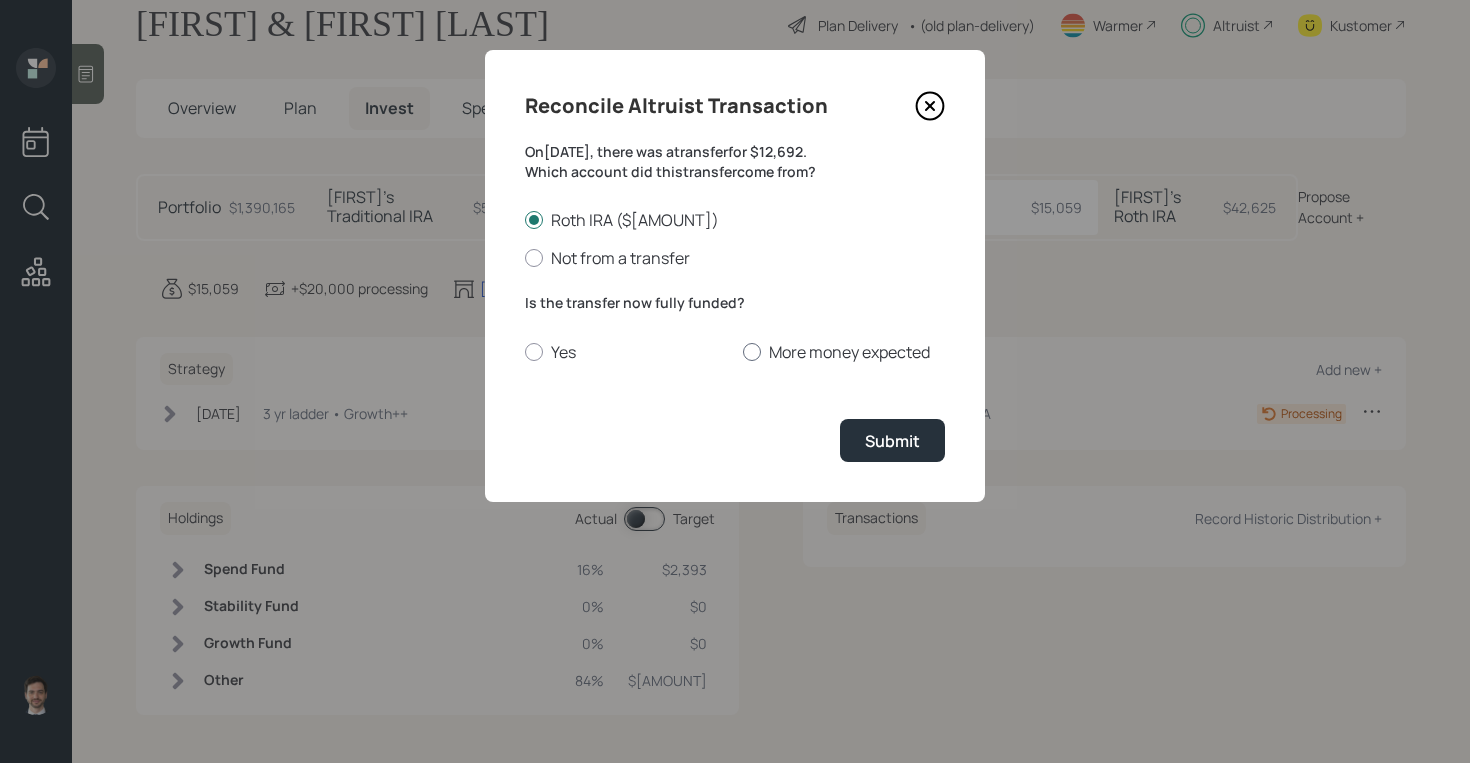 click on "More money expected" at bounding box center [844, 352] 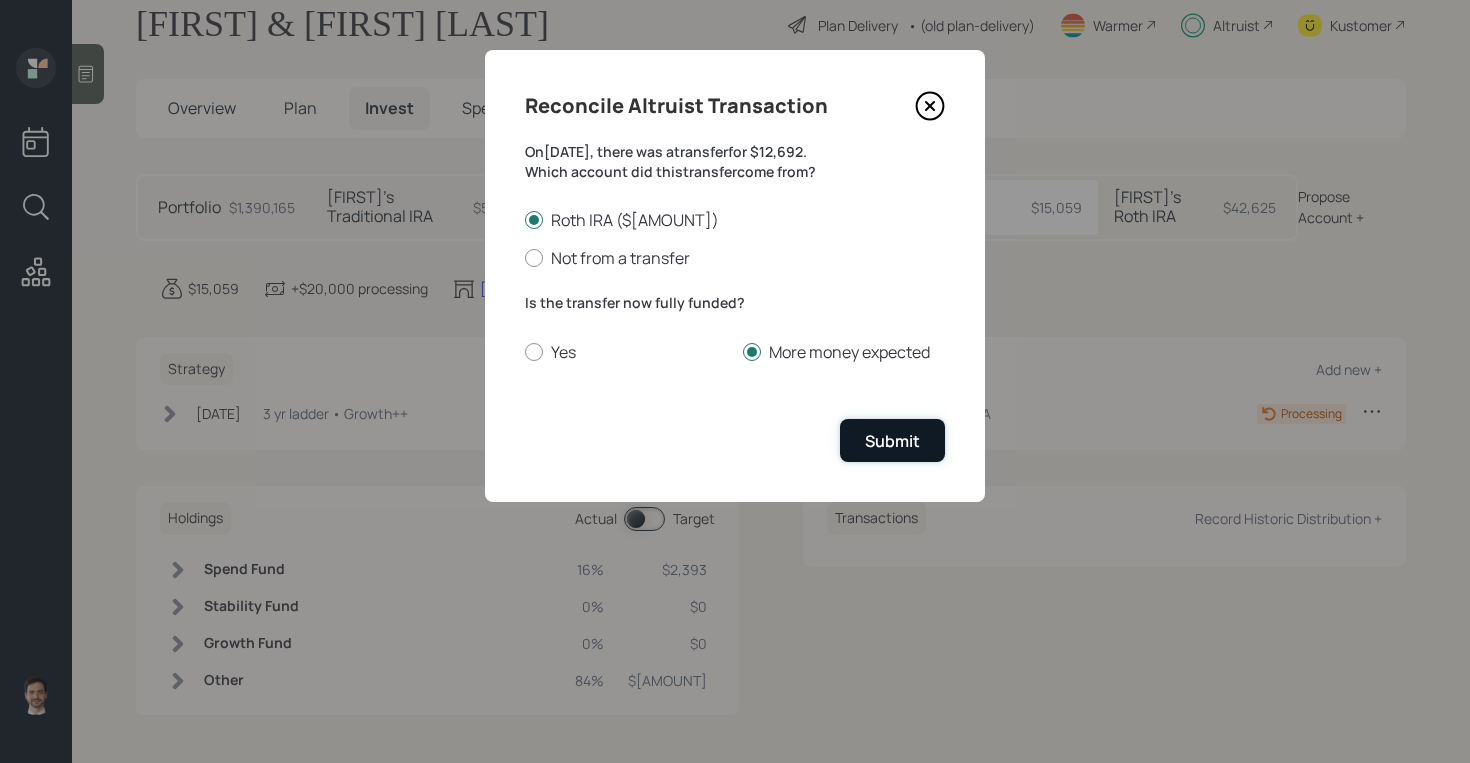 click on "Submit" at bounding box center [892, 441] 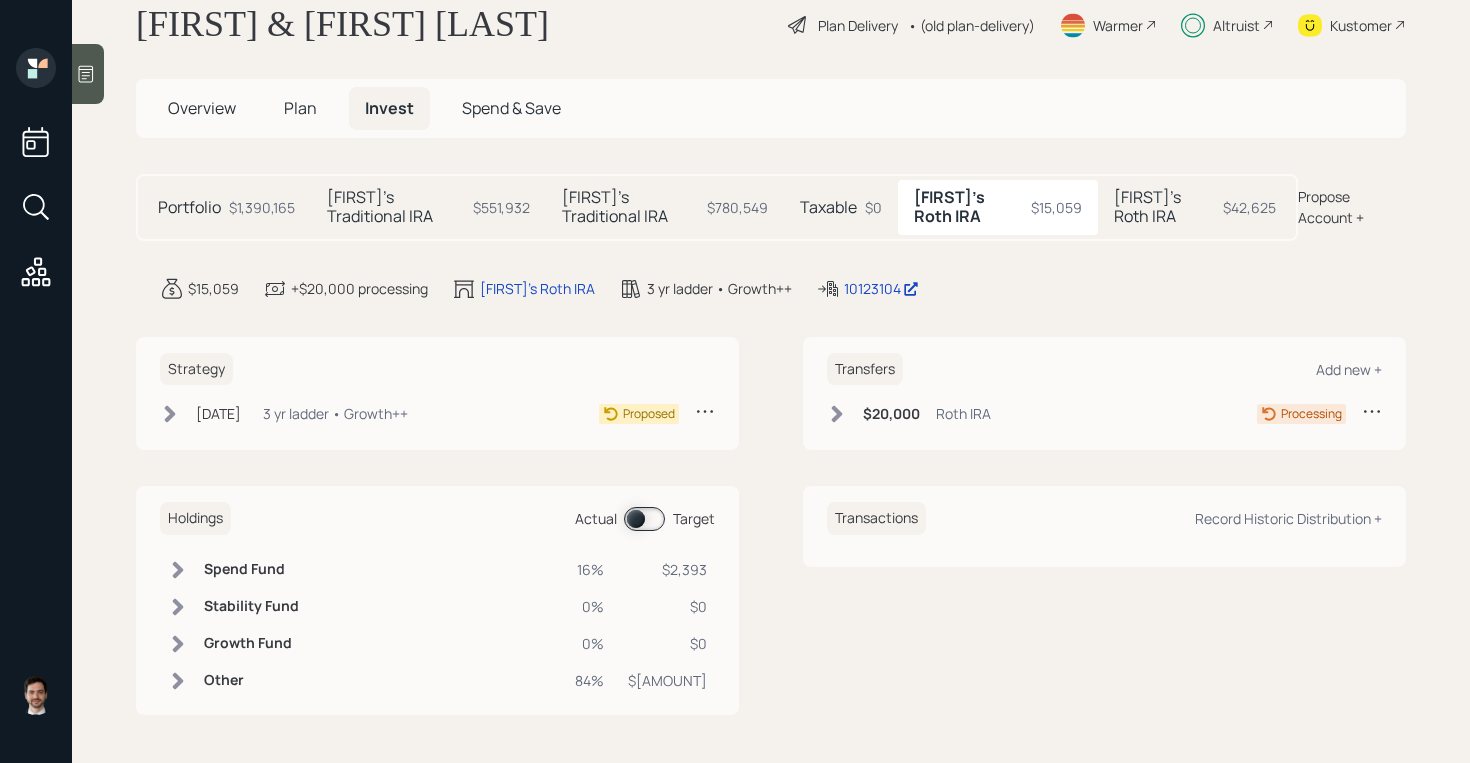 click on "Portfolio $[AMOUNT]" at bounding box center [226, 207] 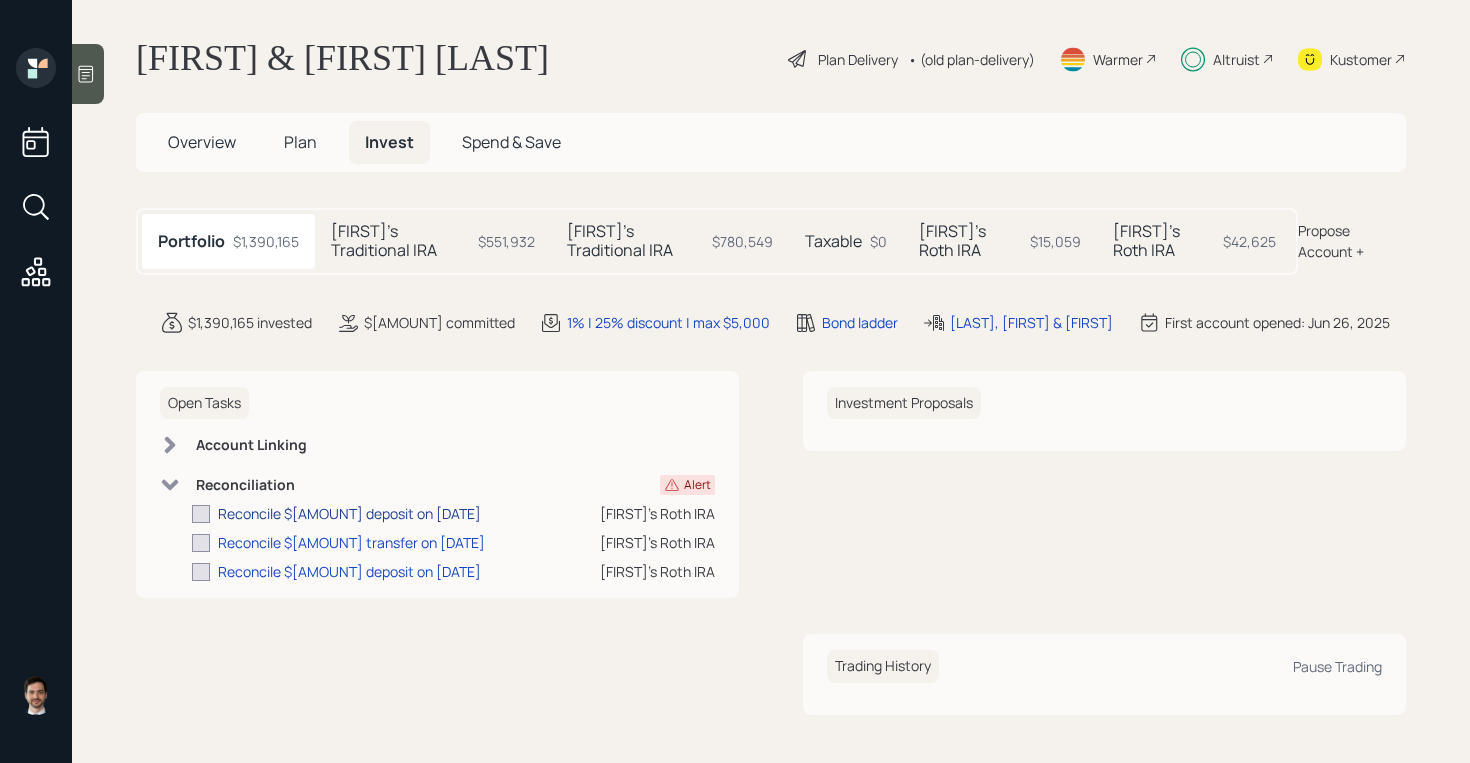 click on "Reconcile $[AMOUNT] deposit on [DATE]" at bounding box center (349, 513) 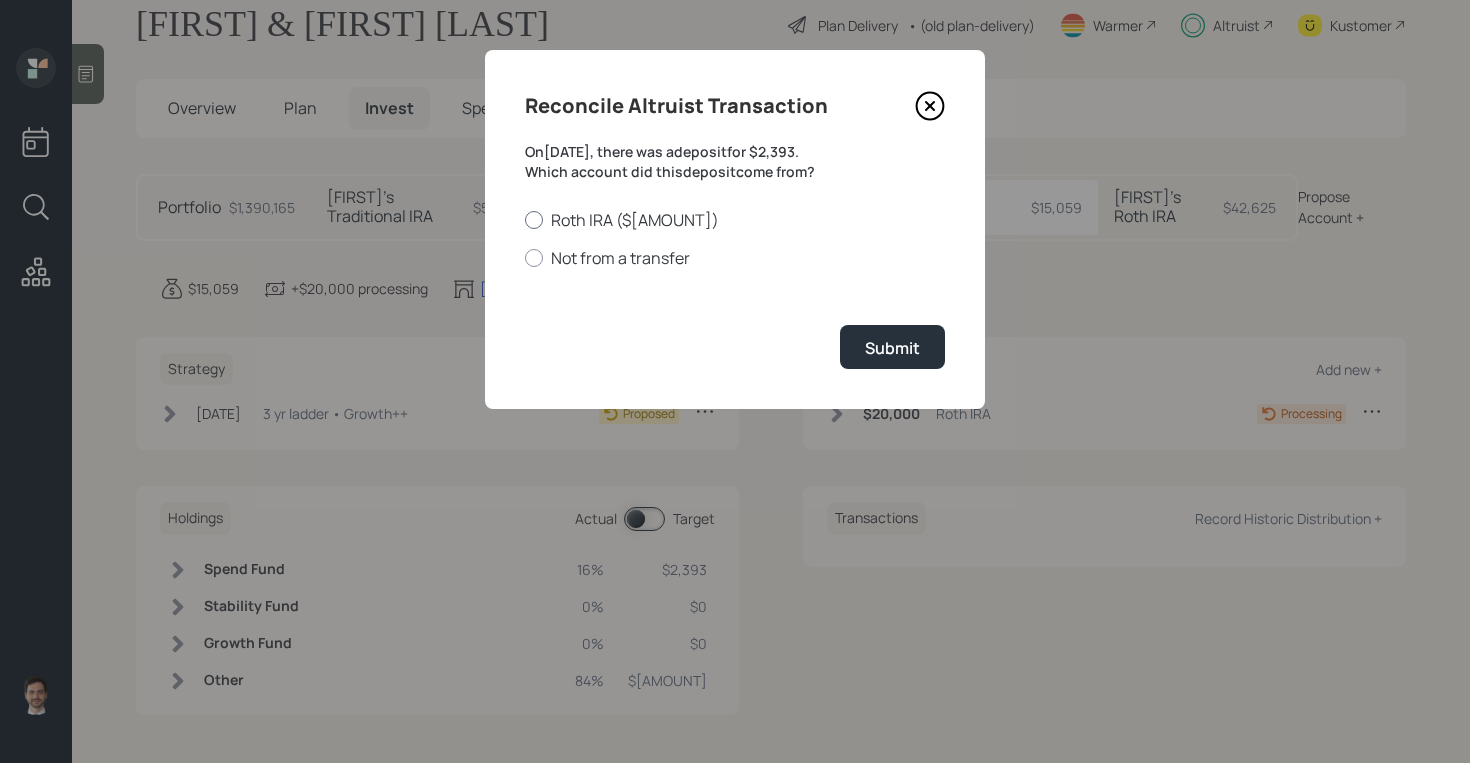 click on "Roth IRA ($[AMOUNT])" at bounding box center [735, 220] 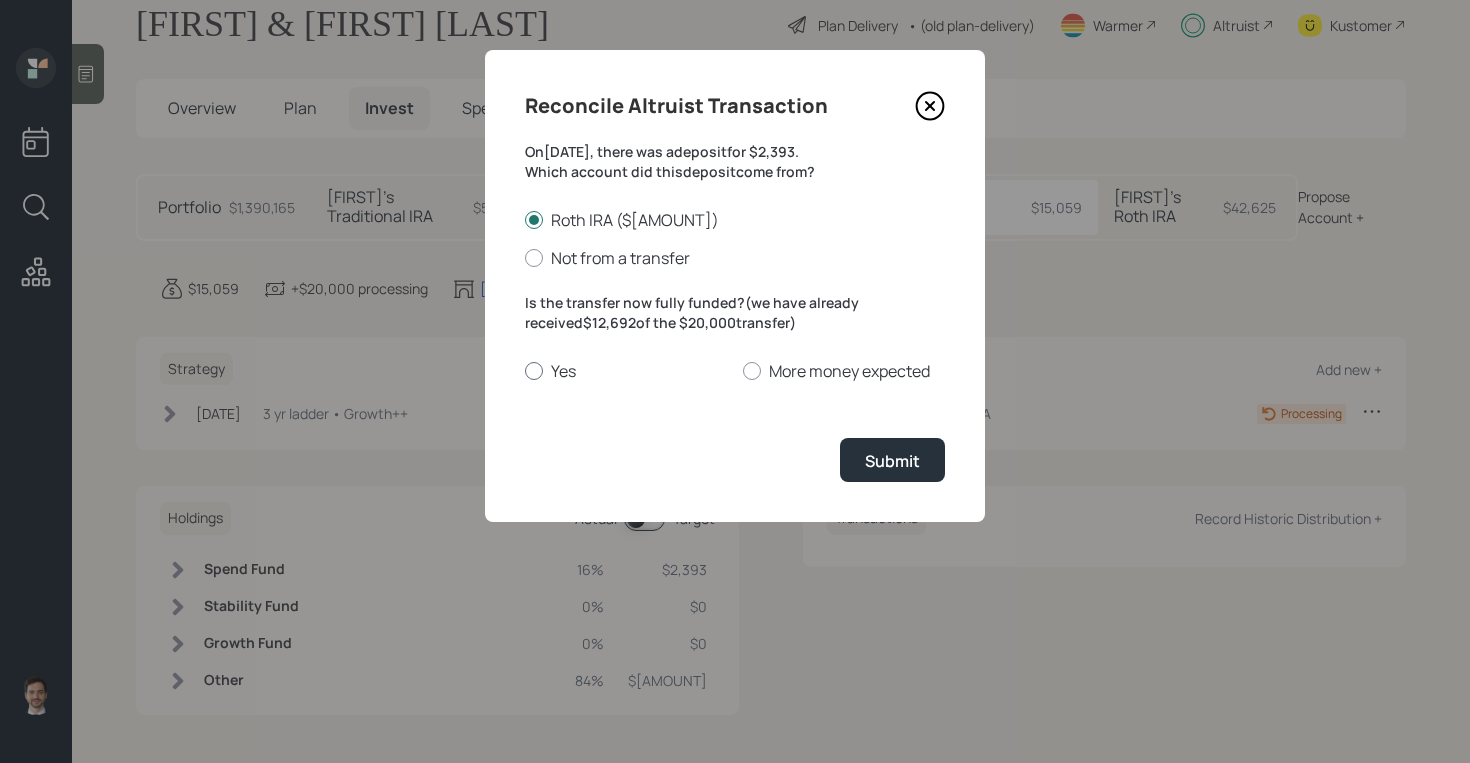 click on "Yes" at bounding box center [626, 371] 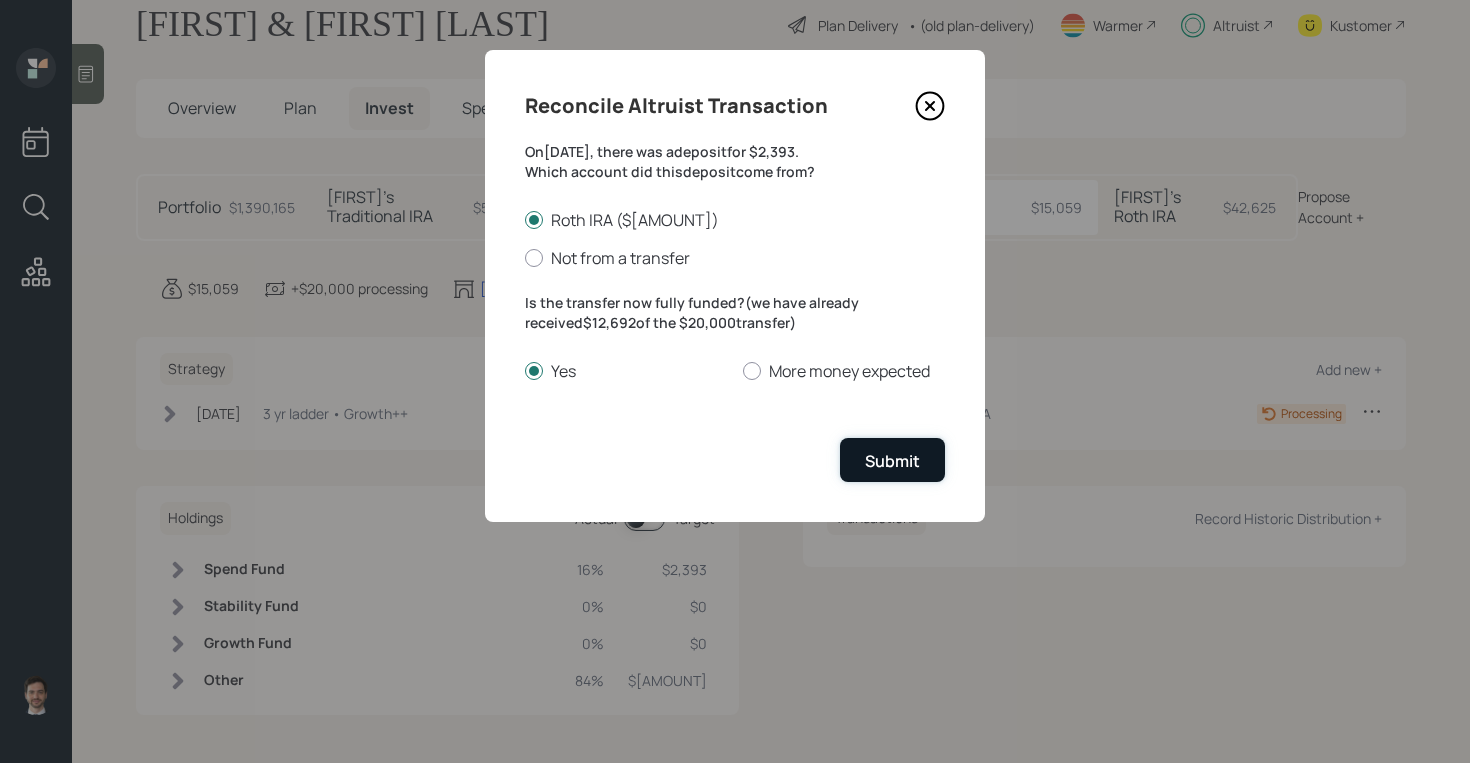 click on "Submit" at bounding box center [892, 461] 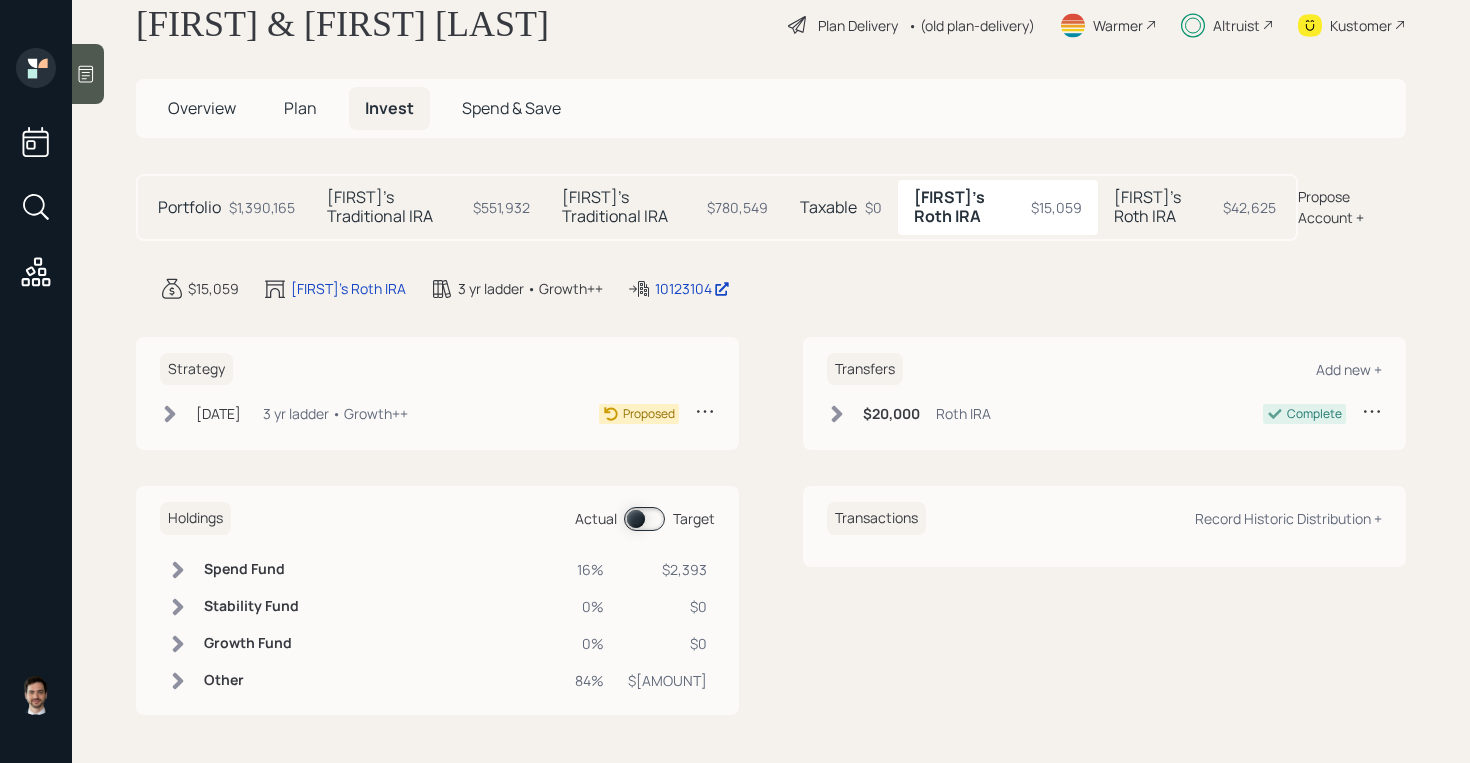 click on "Portfolio $[AMOUNT]" at bounding box center [226, 207] 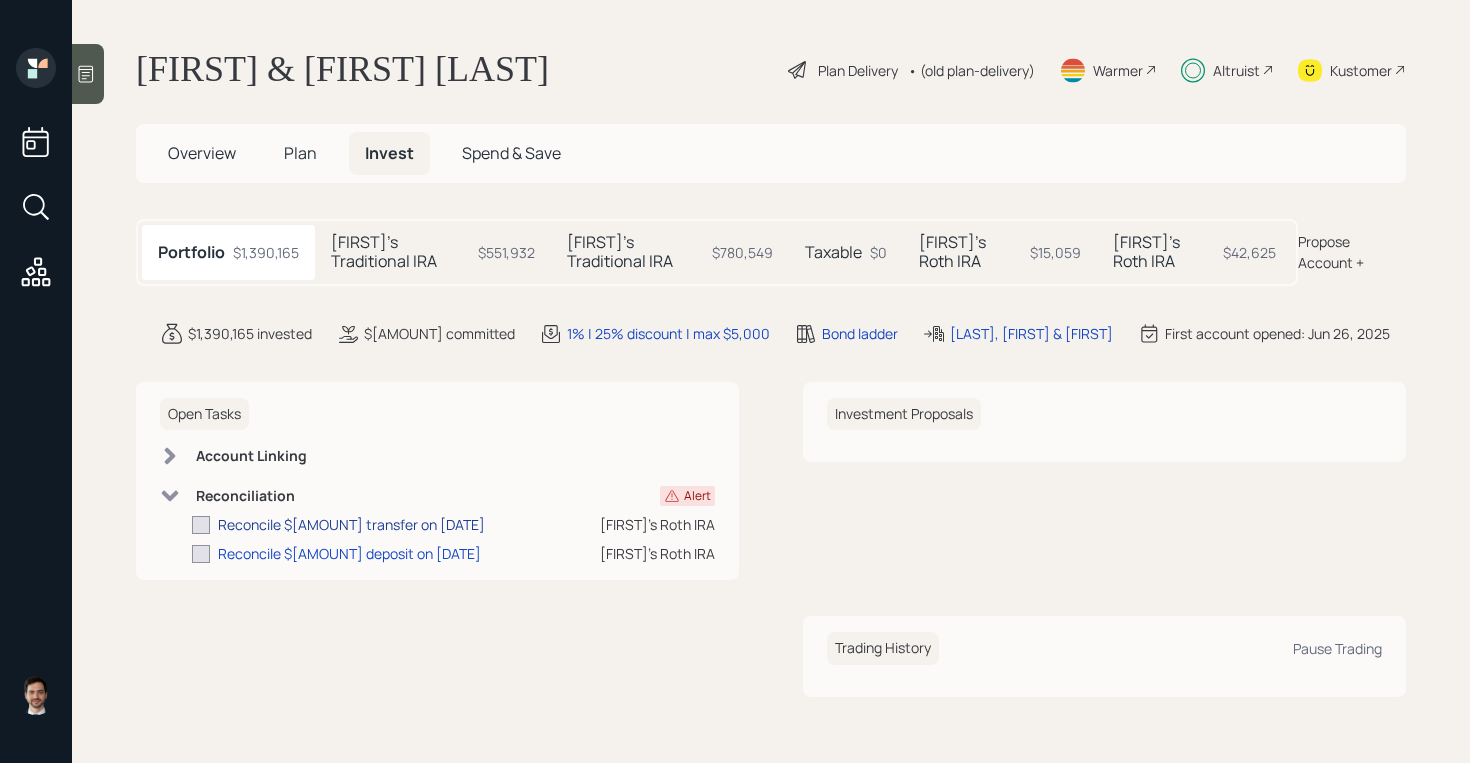 click on "Reconcile $[AMOUNT] transfer on [DATE]" at bounding box center (351, 524) 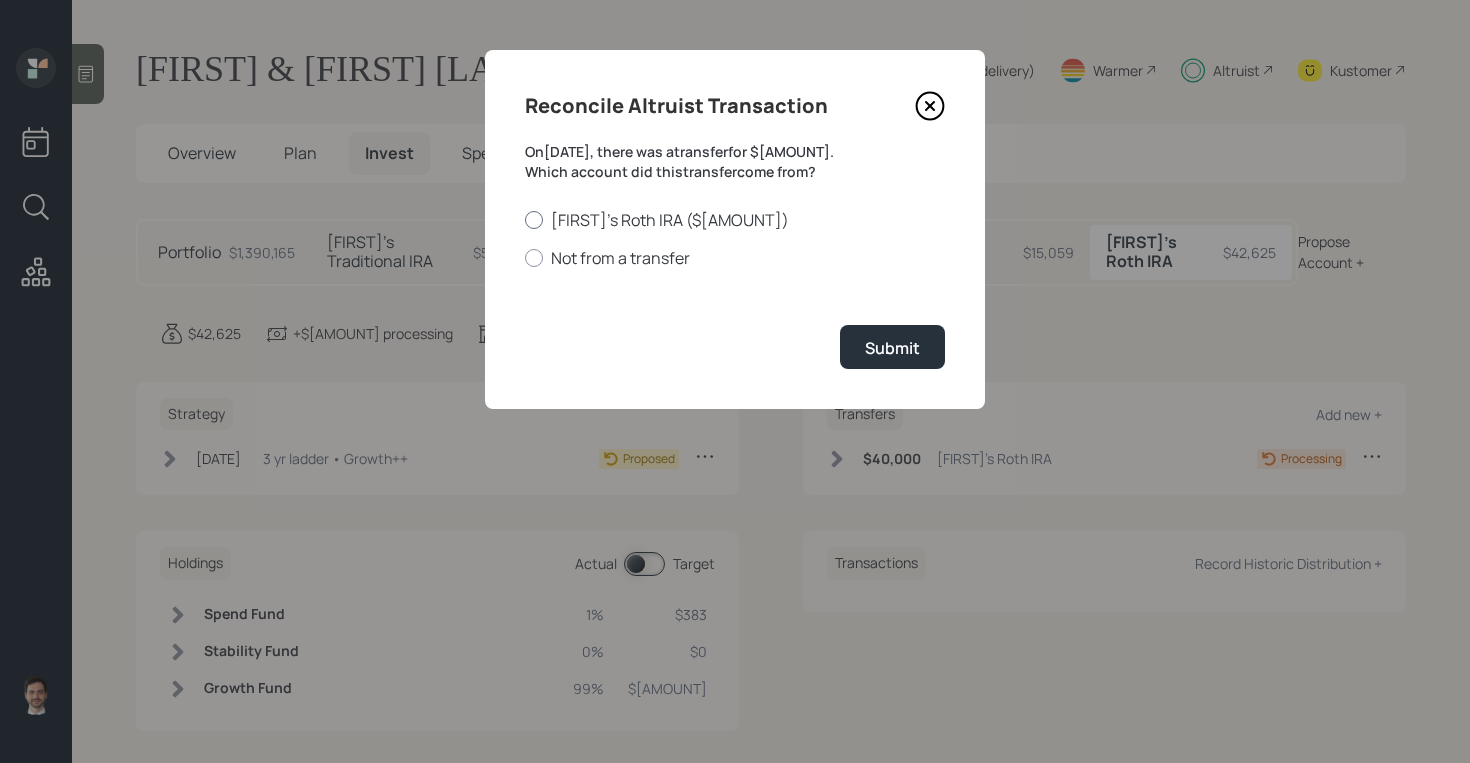 click on "[FIRST]'s Roth IRA ($[AMOUNT])" at bounding box center (735, 220) 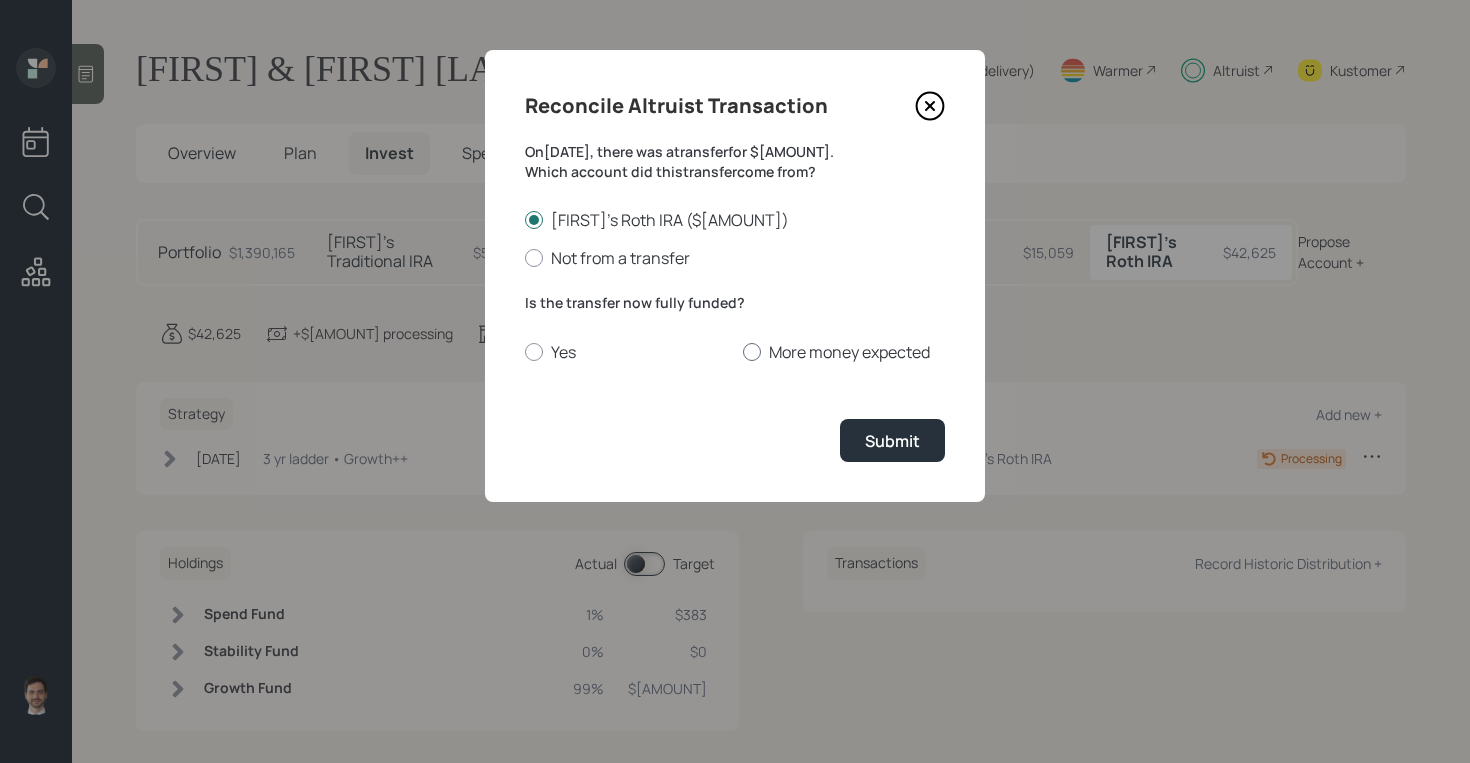 click on "More money expected" at bounding box center [844, 352] 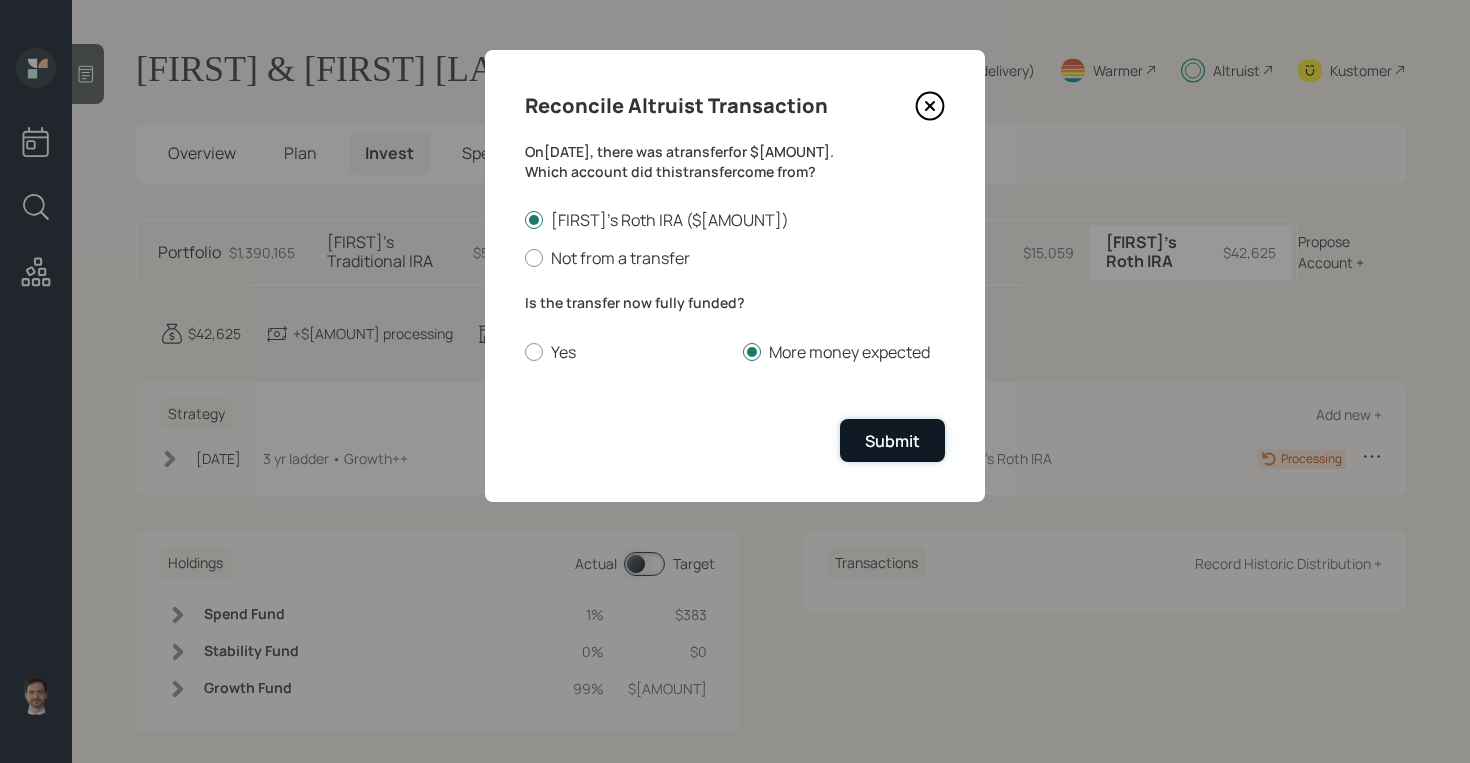 click on "Submit" at bounding box center (892, 440) 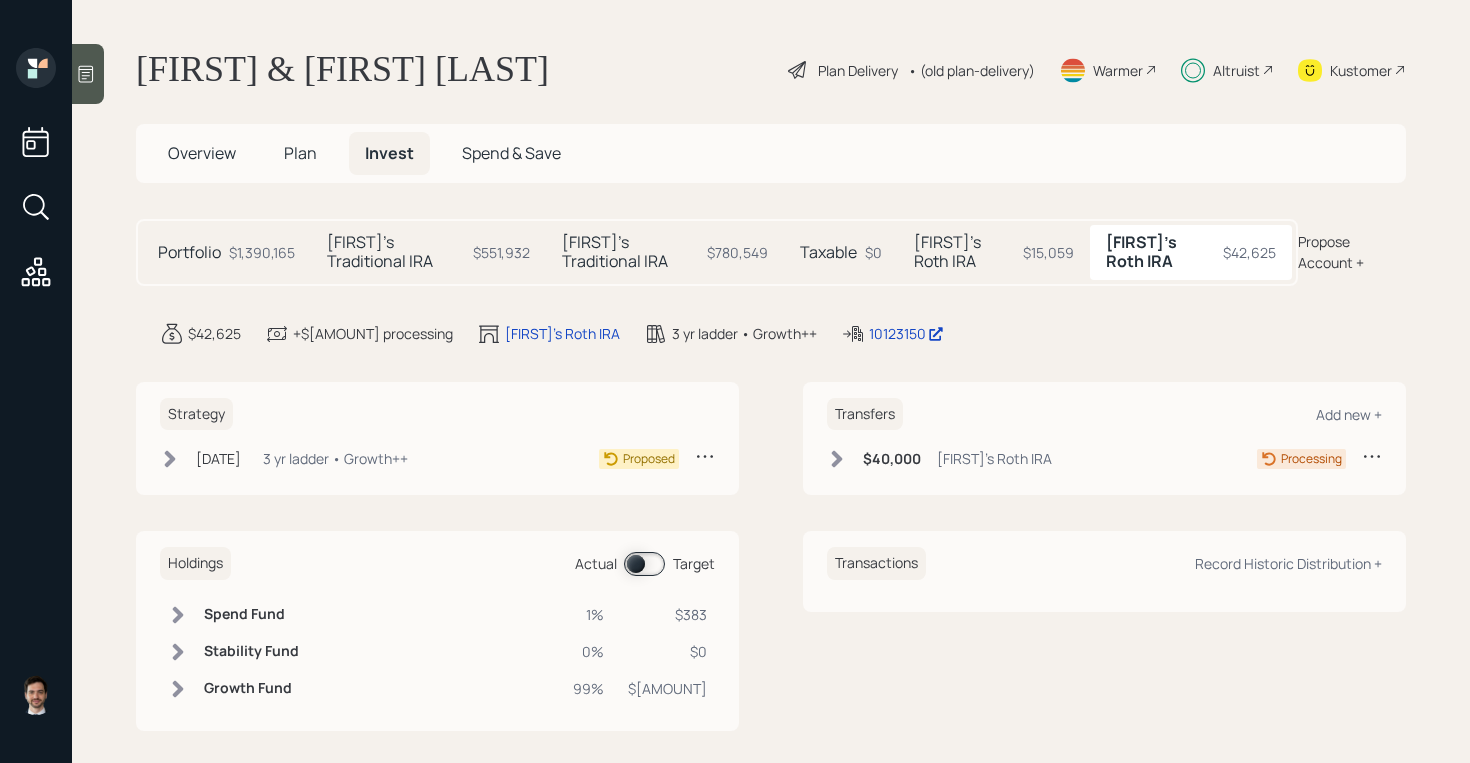click on "$1,390,165" at bounding box center (262, 252) 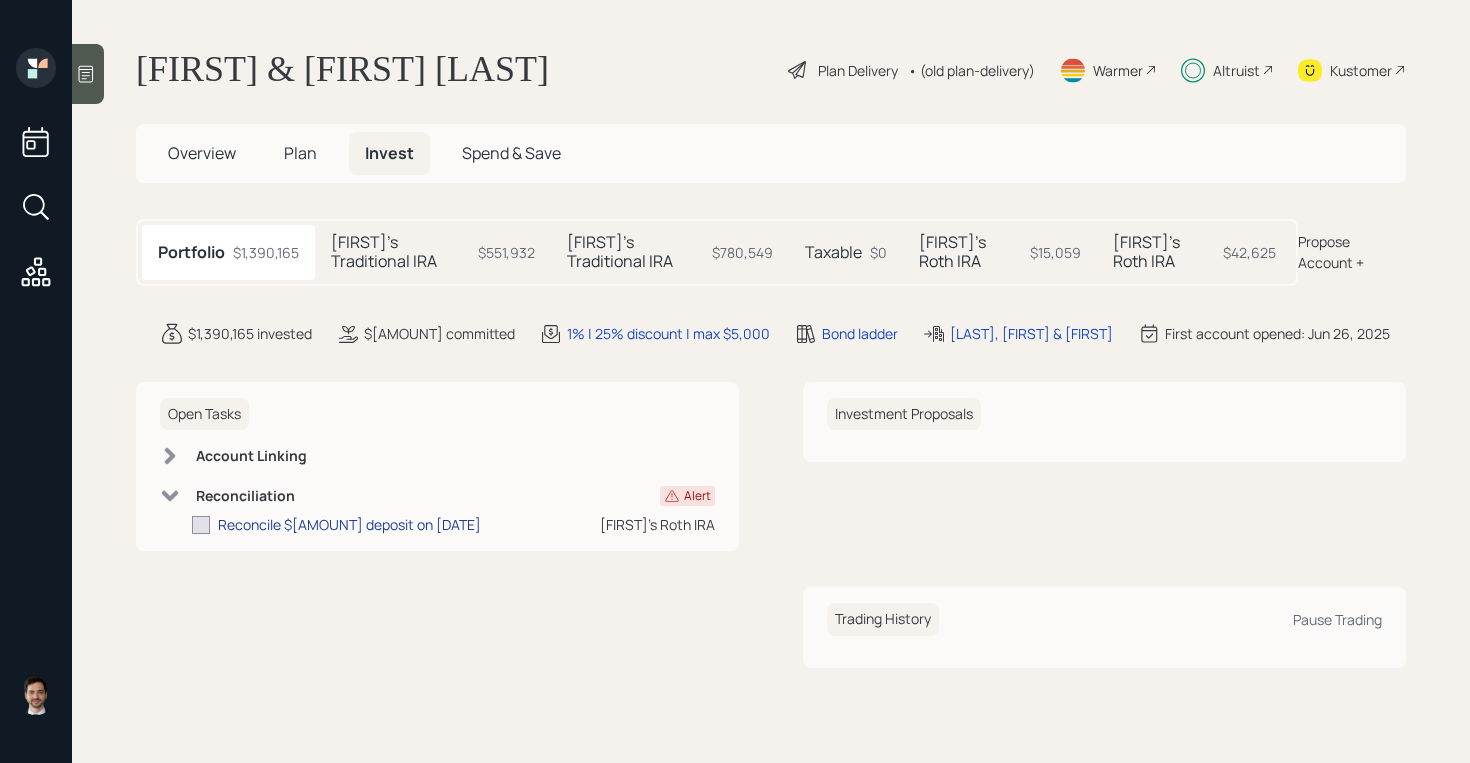 click on "Reconcile $[AMOUNT] deposit on [DATE]" at bounding box center [349, 524] 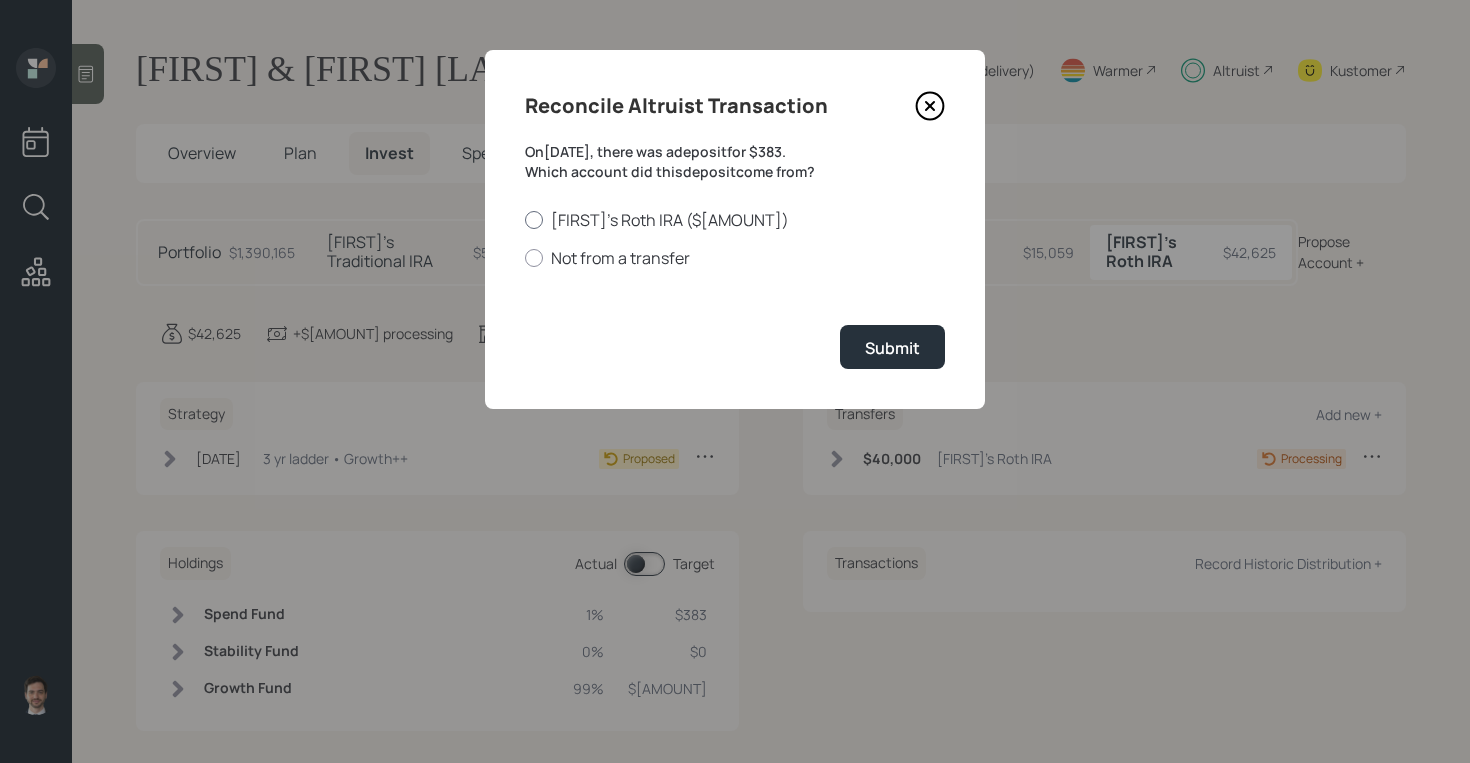 click on "[FIRST]'s Roth IRA ($[AMOUNT])" at bounding box center [735, 220] 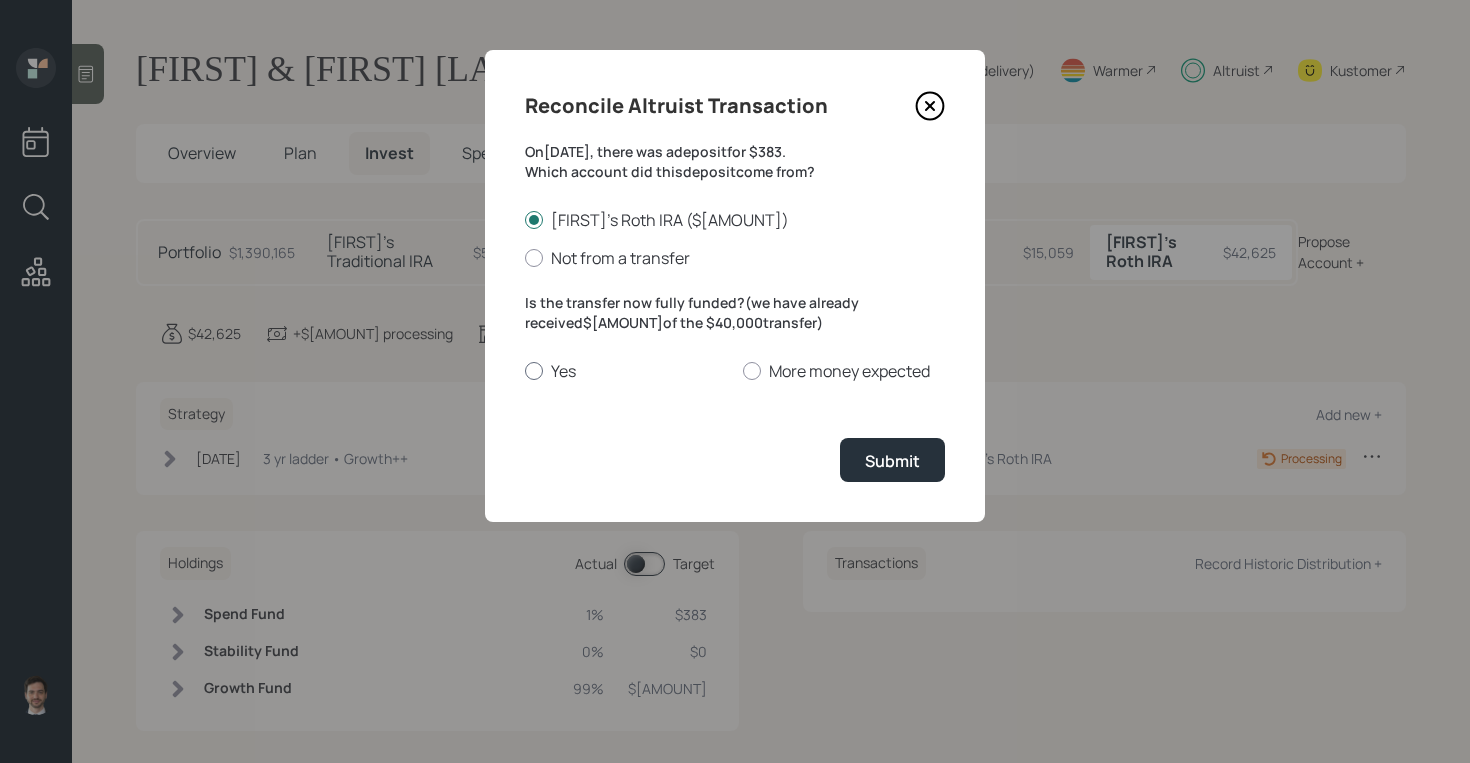 click on "Yes" at bounding box center (626, 371) 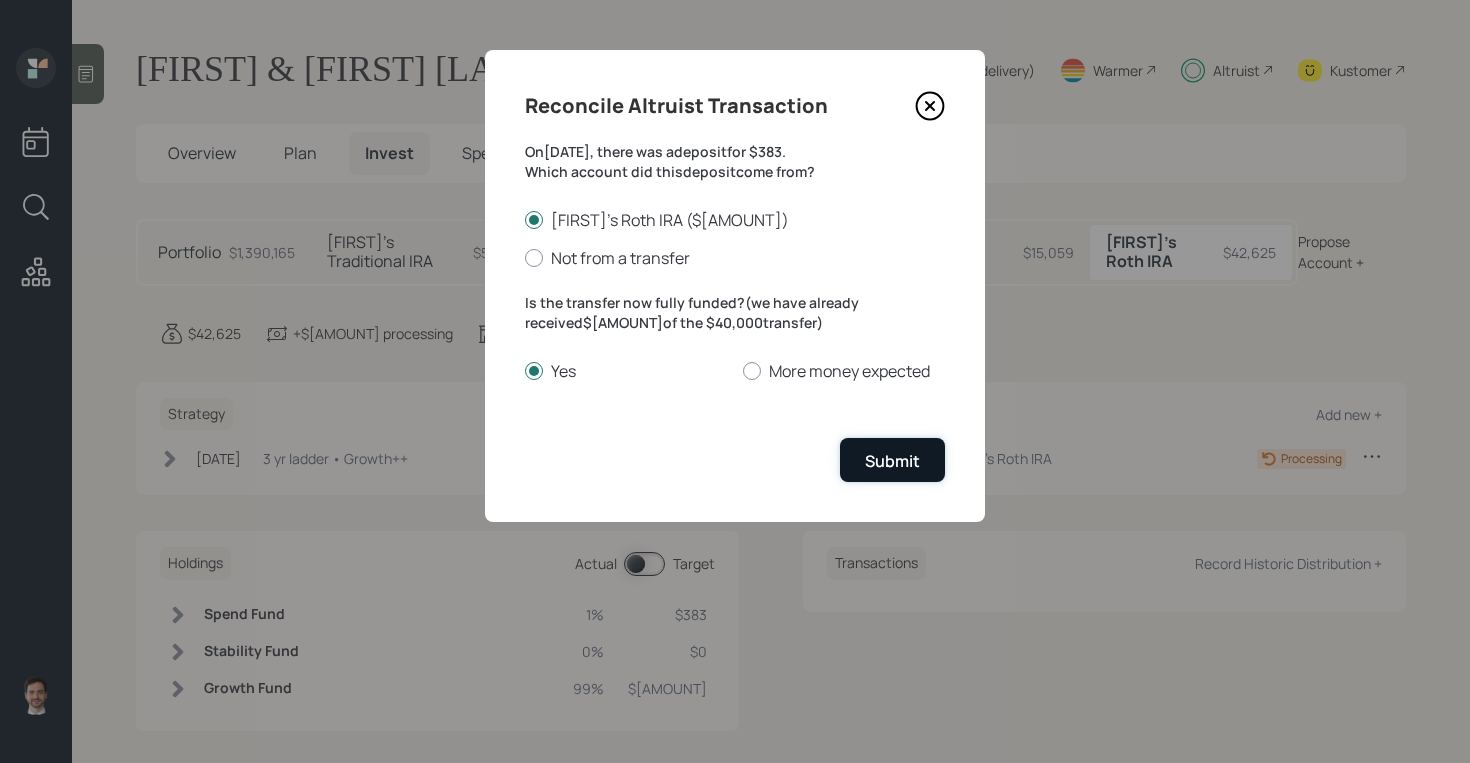 click on "Submit" at bounding box center [892, 459] 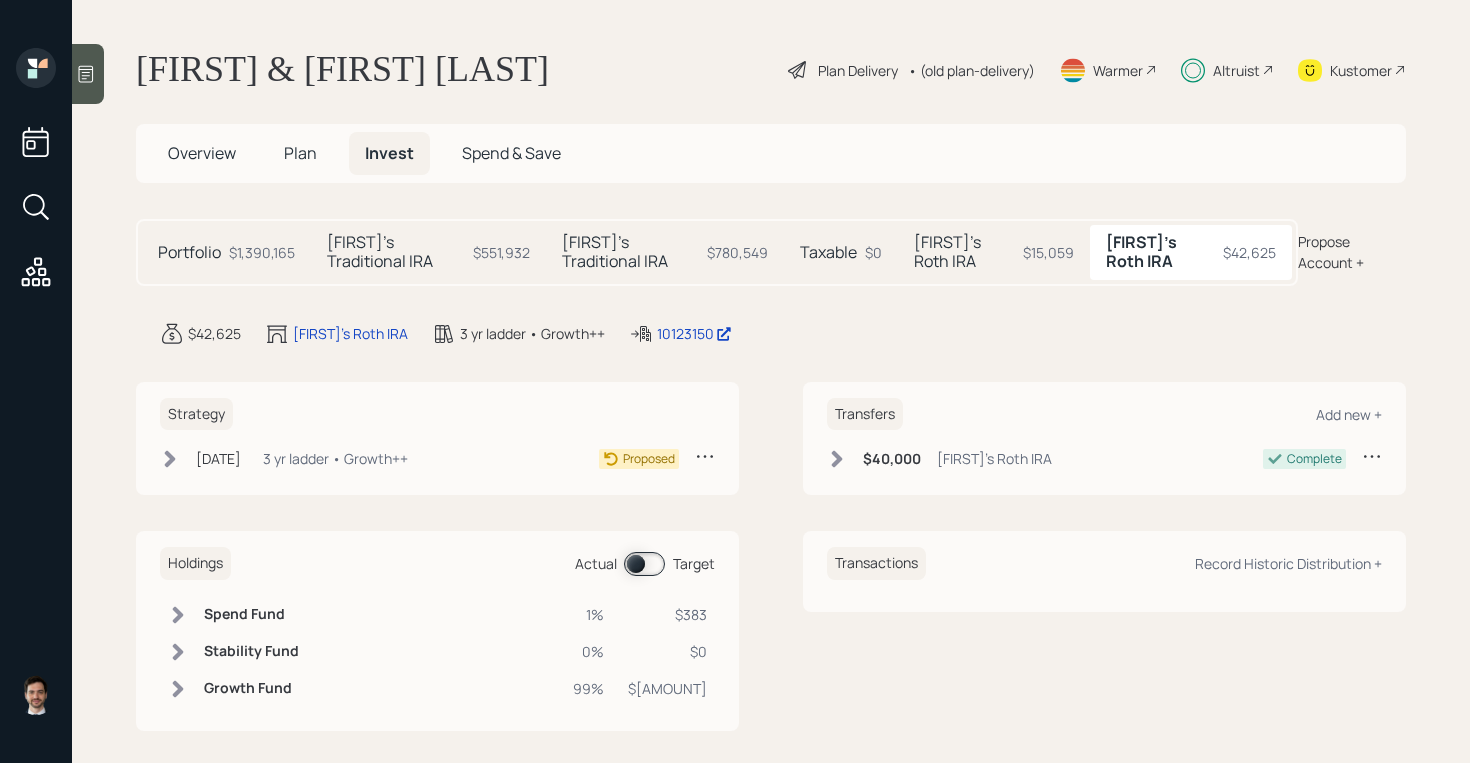 click on "$1,390,165" at bounding box center (262, 252) 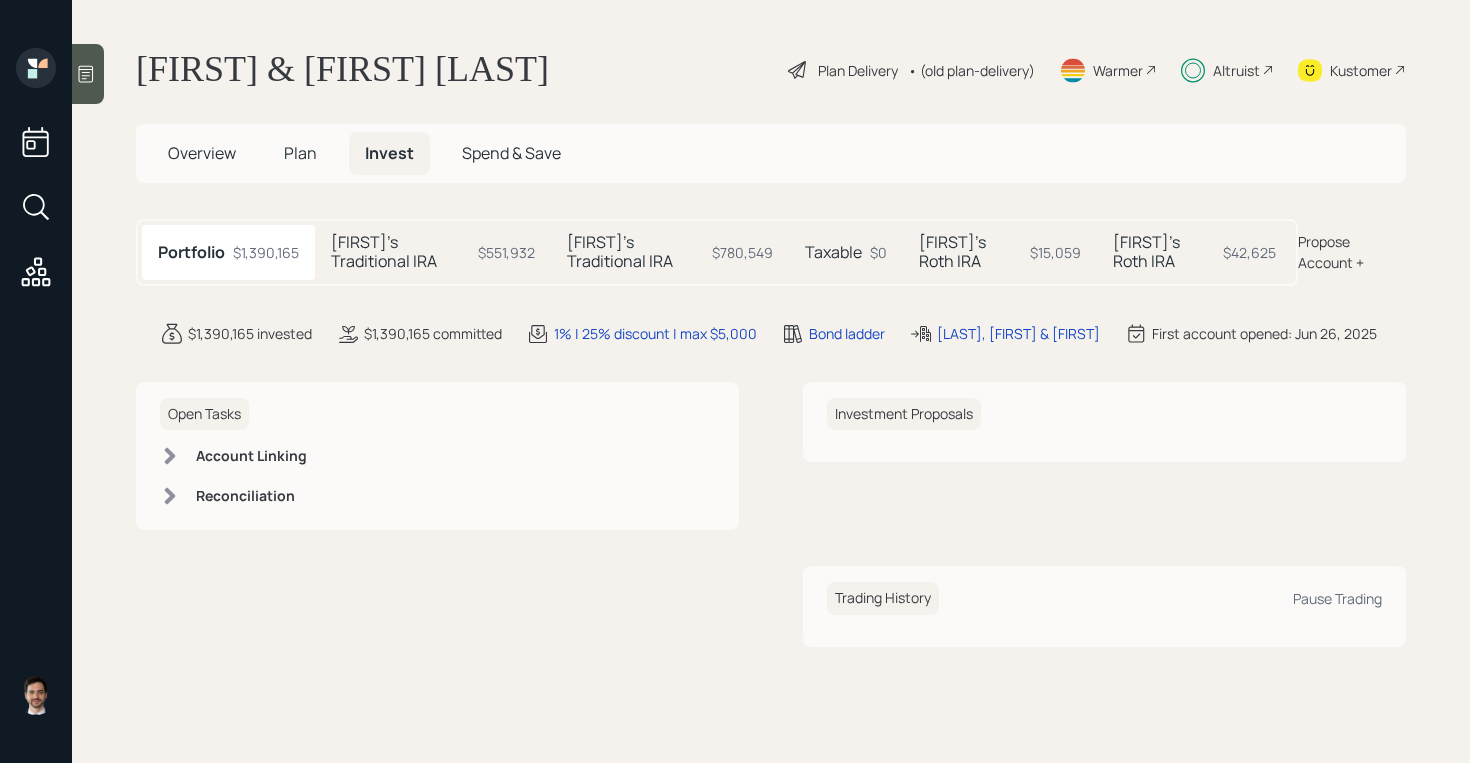 click on "Taxable" at bounding box center [400, 252] 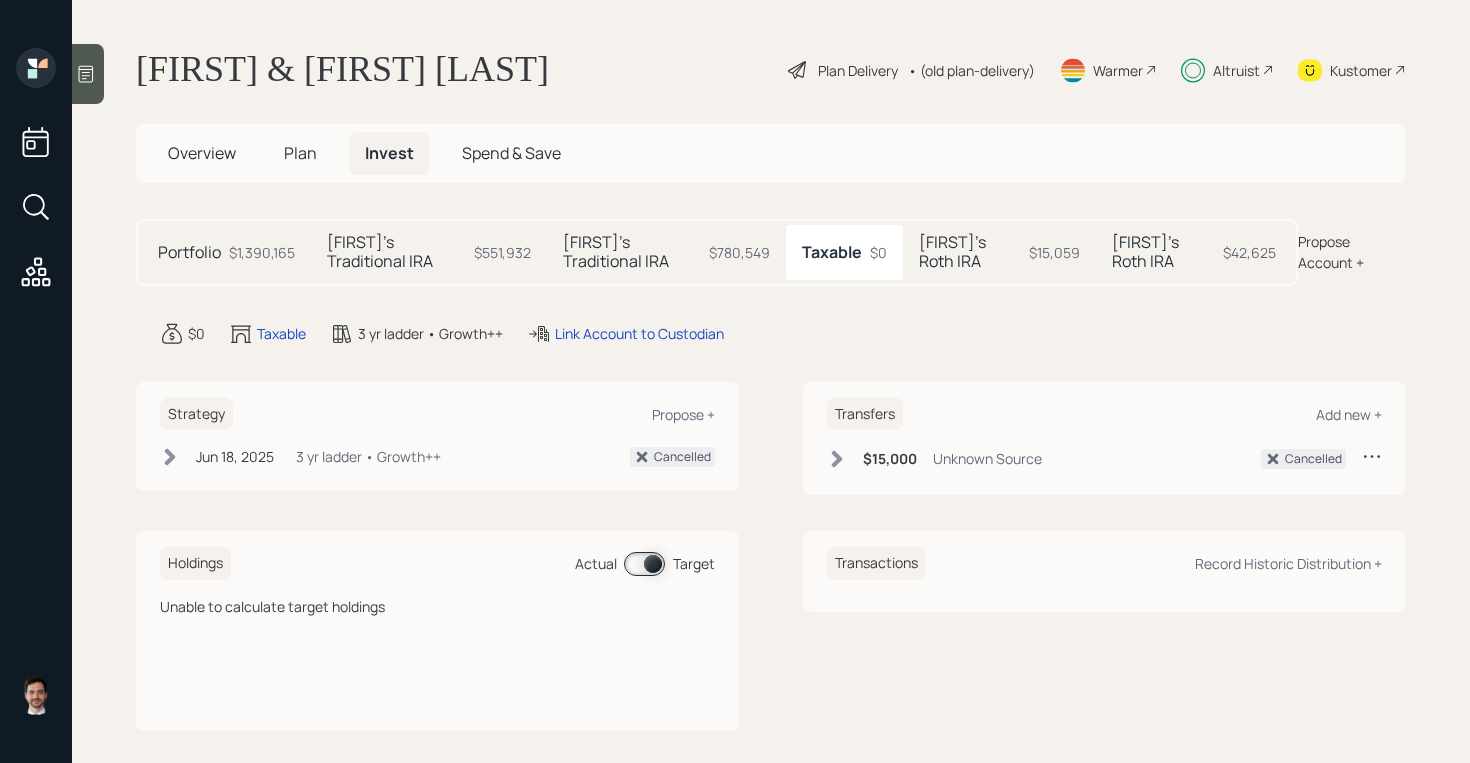 click on "Kustomer" at bounding box center [858, 70] 